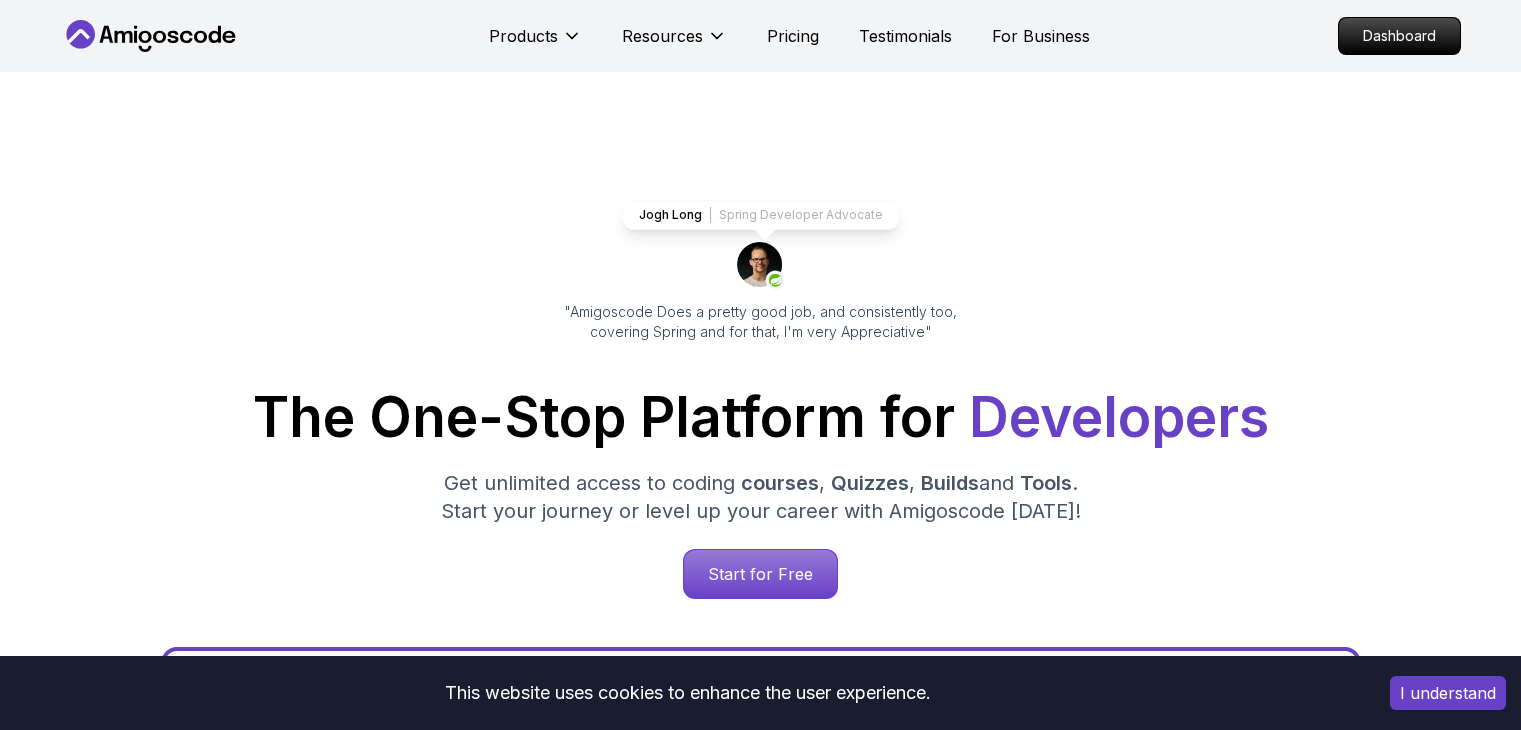 scroll, scrollTop: 0, scrollLeft: 0, axis: both 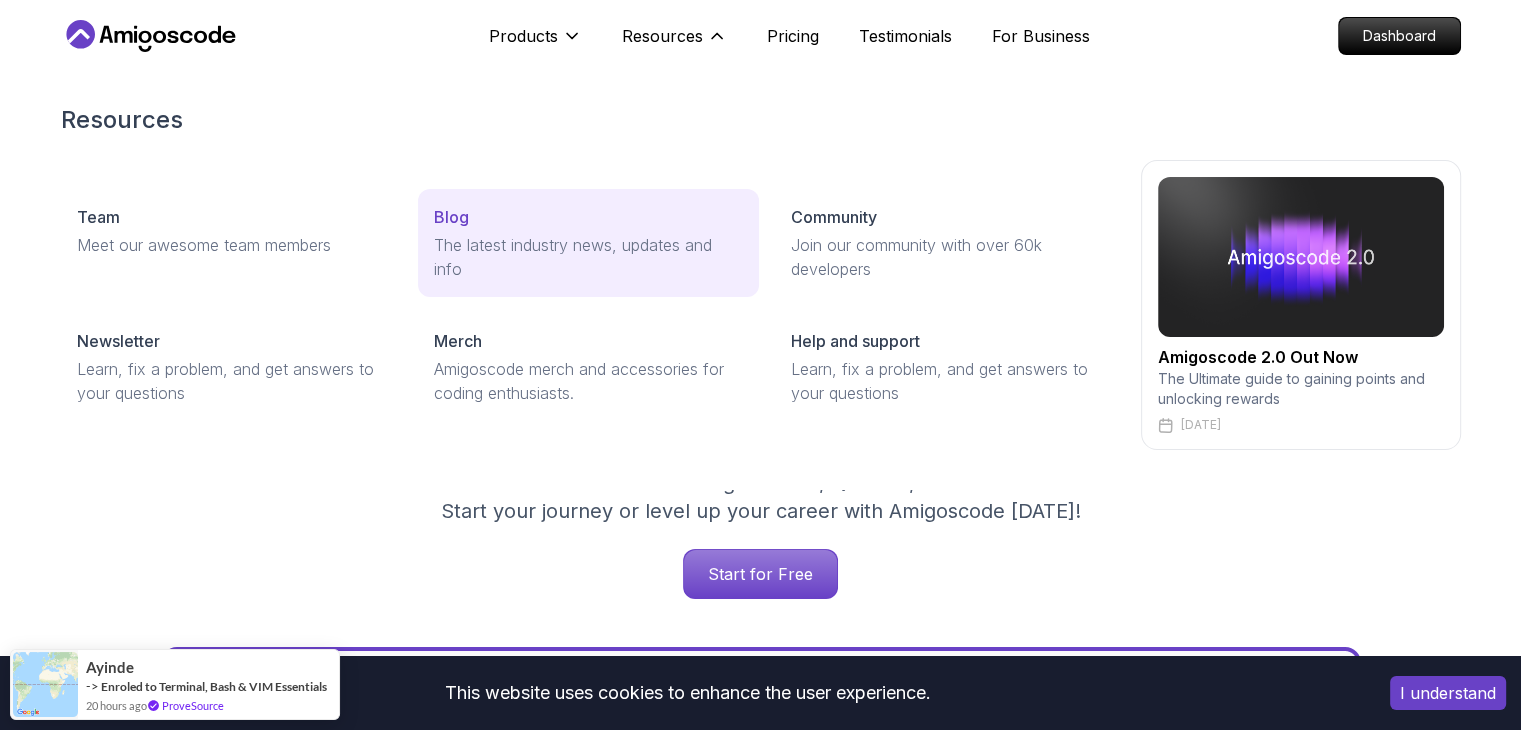 click on "The latest industry news, updates and info" at bounding box center [588, 257] 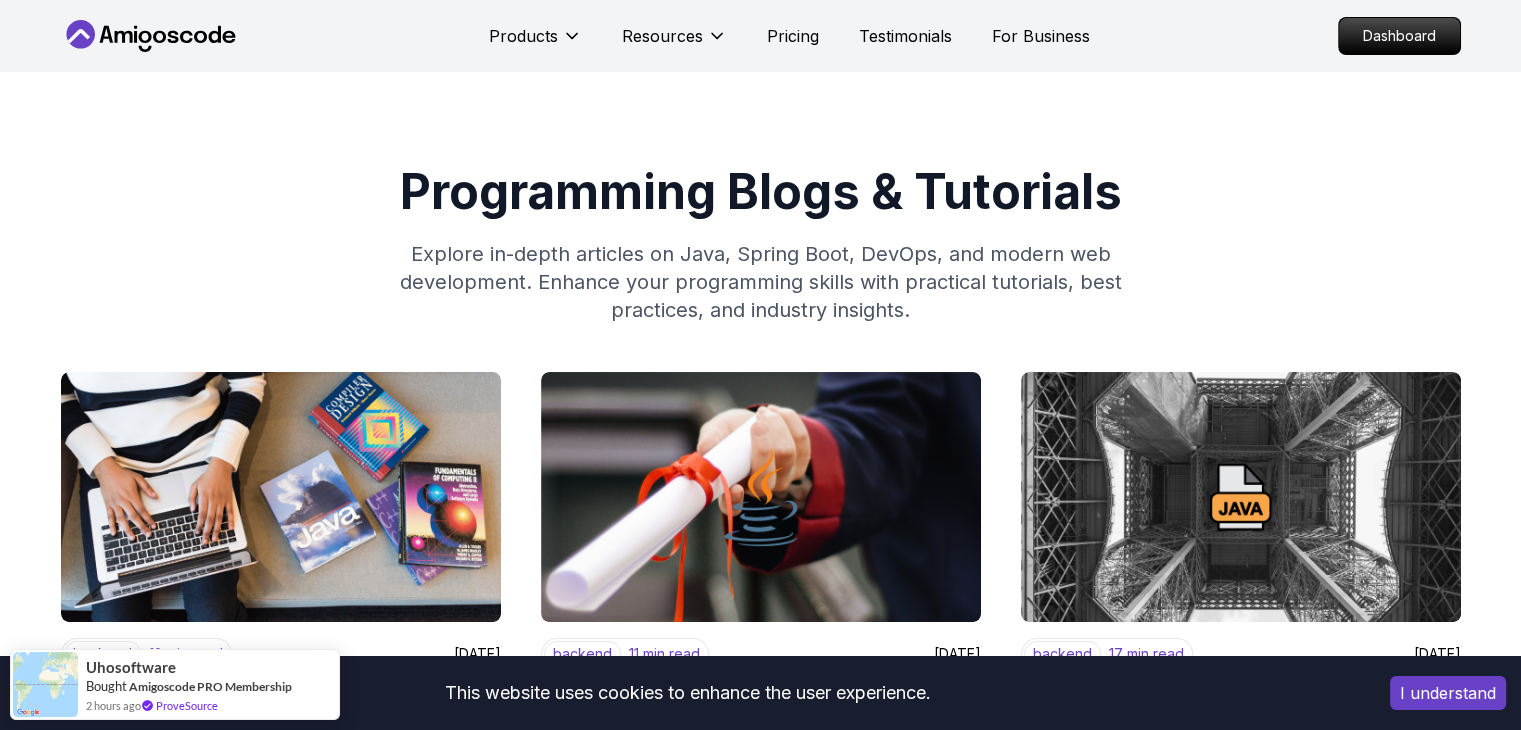 scroll, scrollTop: 300, scrollLeft: 0, axis: vertical 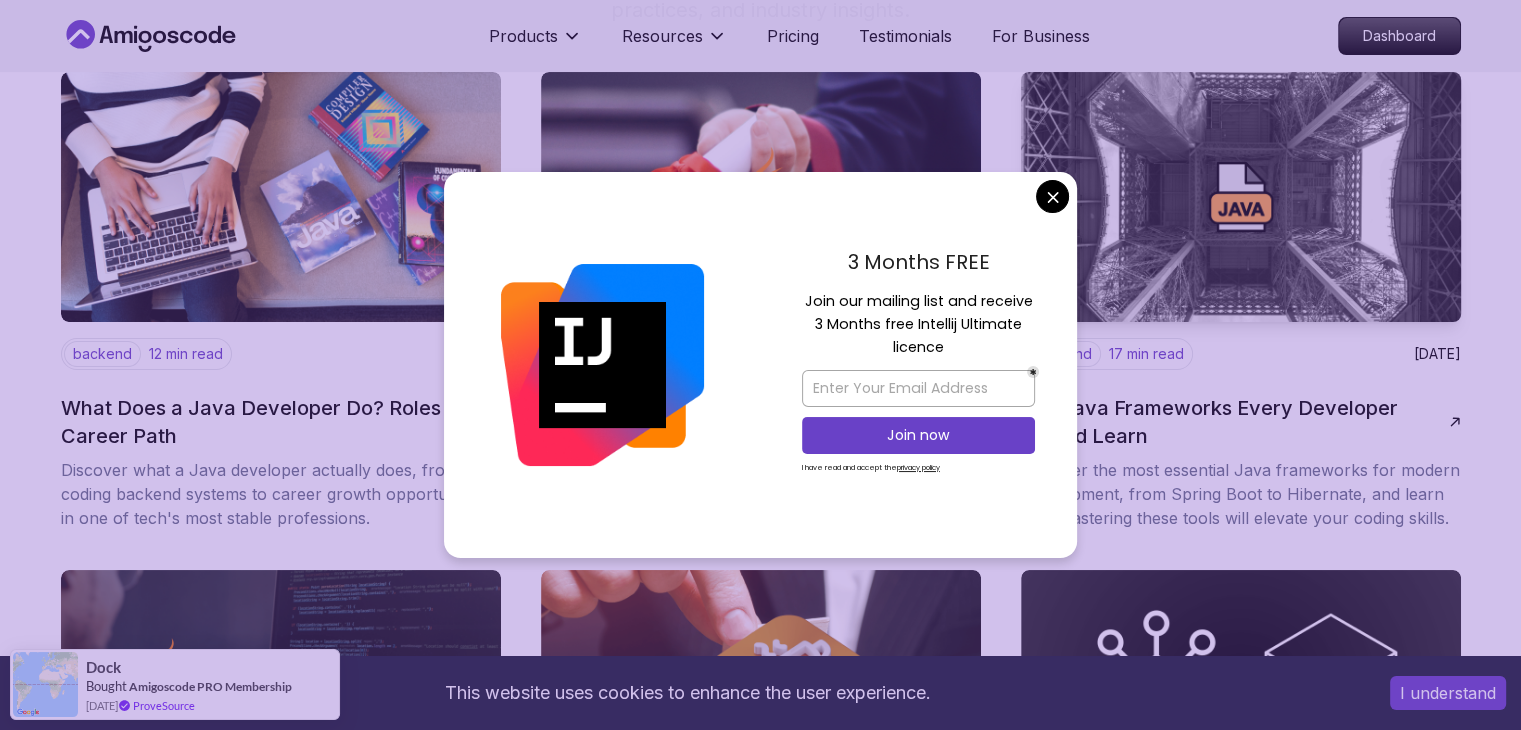 click on "This website uses cookies to enhance the user experience. I understand Products Resources Pricing Testimonials For Business Dashboard Products Resources Pricing Testimonials For Business Dashboard Programming Blogs & Tutorials Explore in-depth articles on Java, Spring Boot, DevOps, and modern web development. Enhance your programming skills with practical tutorials, best practices, and industry insights. backend 12 min read July 3, 2025 What Does a Java Developer Do? Roles and Career Path Discover what a Java developer actually does, from coding backend systems to career growth opportunities in one of tech's most stable professions. backend 11 min read July 1, 2025 How to Earn a Full Stack Web Developer Certificate Online Learn how to earn a full stack web developer certificate online with this step-by-step guide covering the best courses, skills, and career benefits. backend 17 min read June 30, 2025 Top Java Frameworks Every Developer Should Learn backend 10 min read June 29, 2025 backend 12 min read     ," at bounding box center [760, 1941] 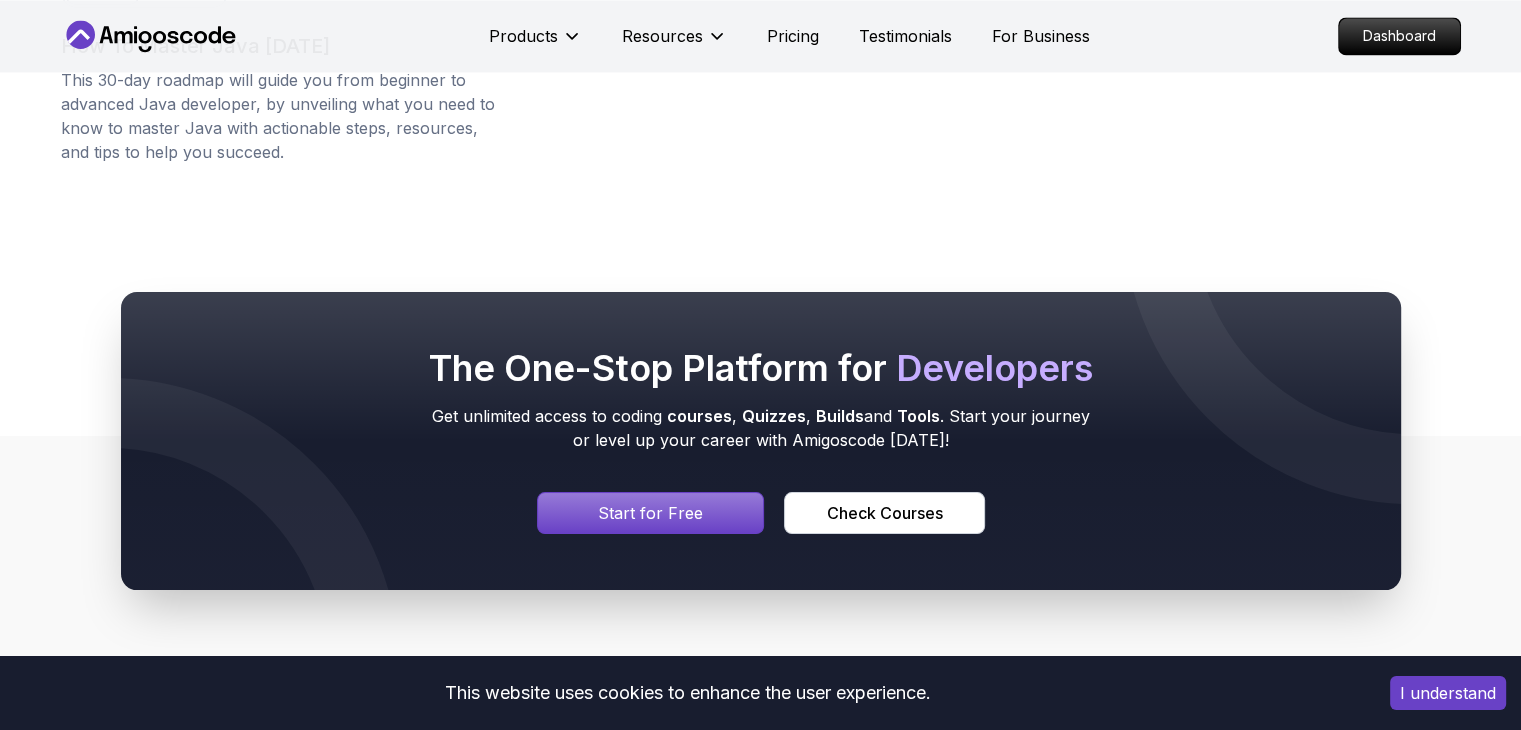 scroll, scrollTop: 3748, scrollLeft: 0, axis: vertical 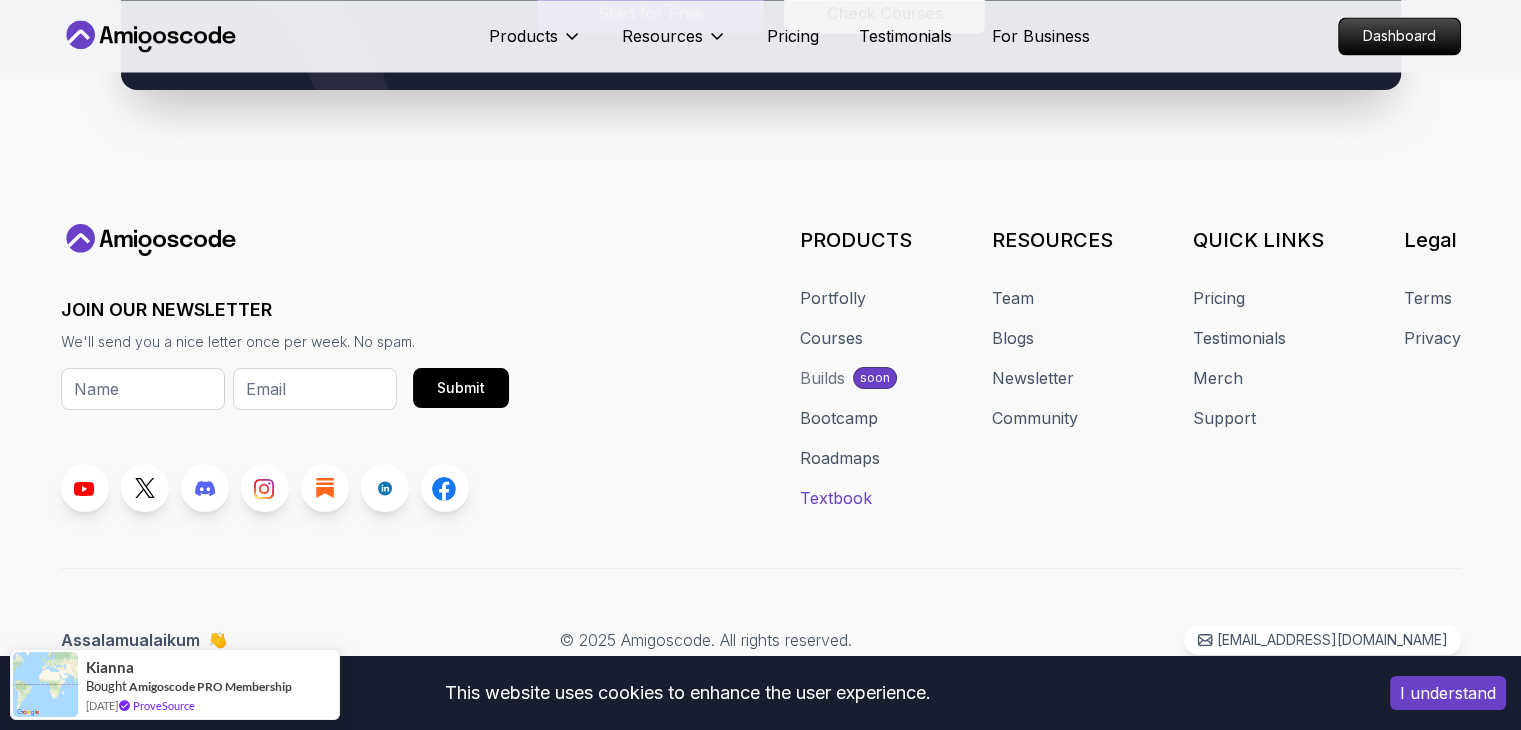 click on "Textbook" at bounding box center (836, 498) 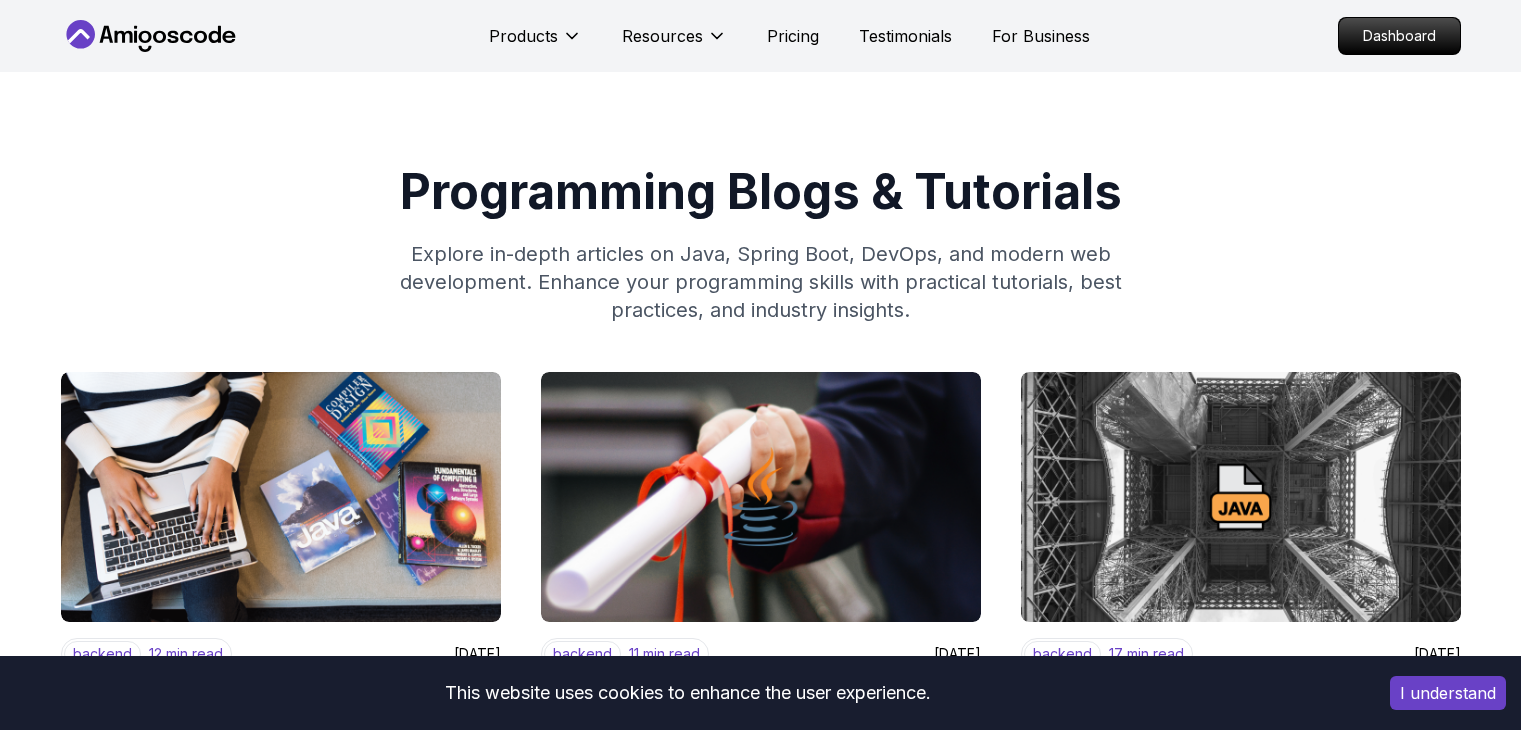 scroll, scrollTop: 3748, scrollLeft: 0, axis: vertical 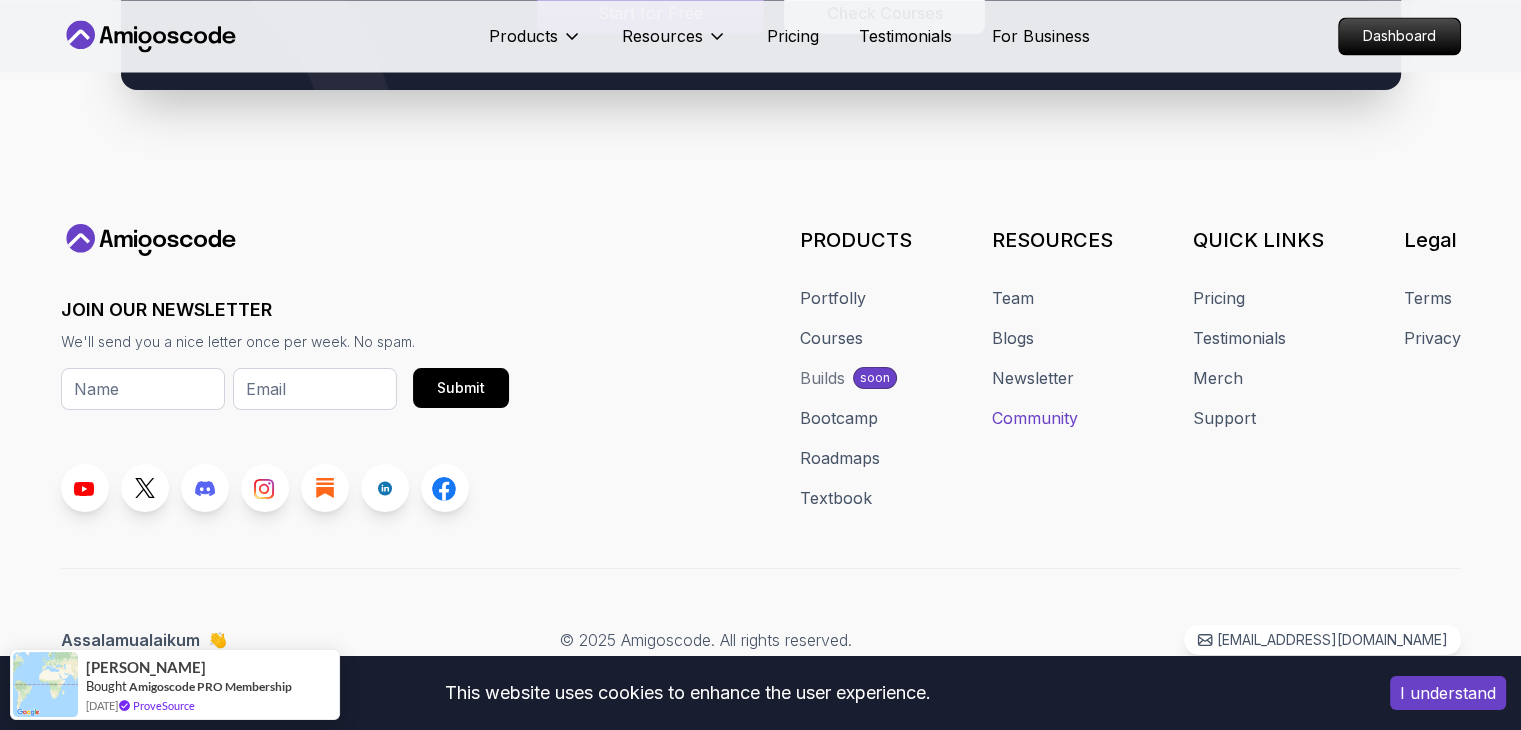 click on "Community" at bounding box center [1035, 418] 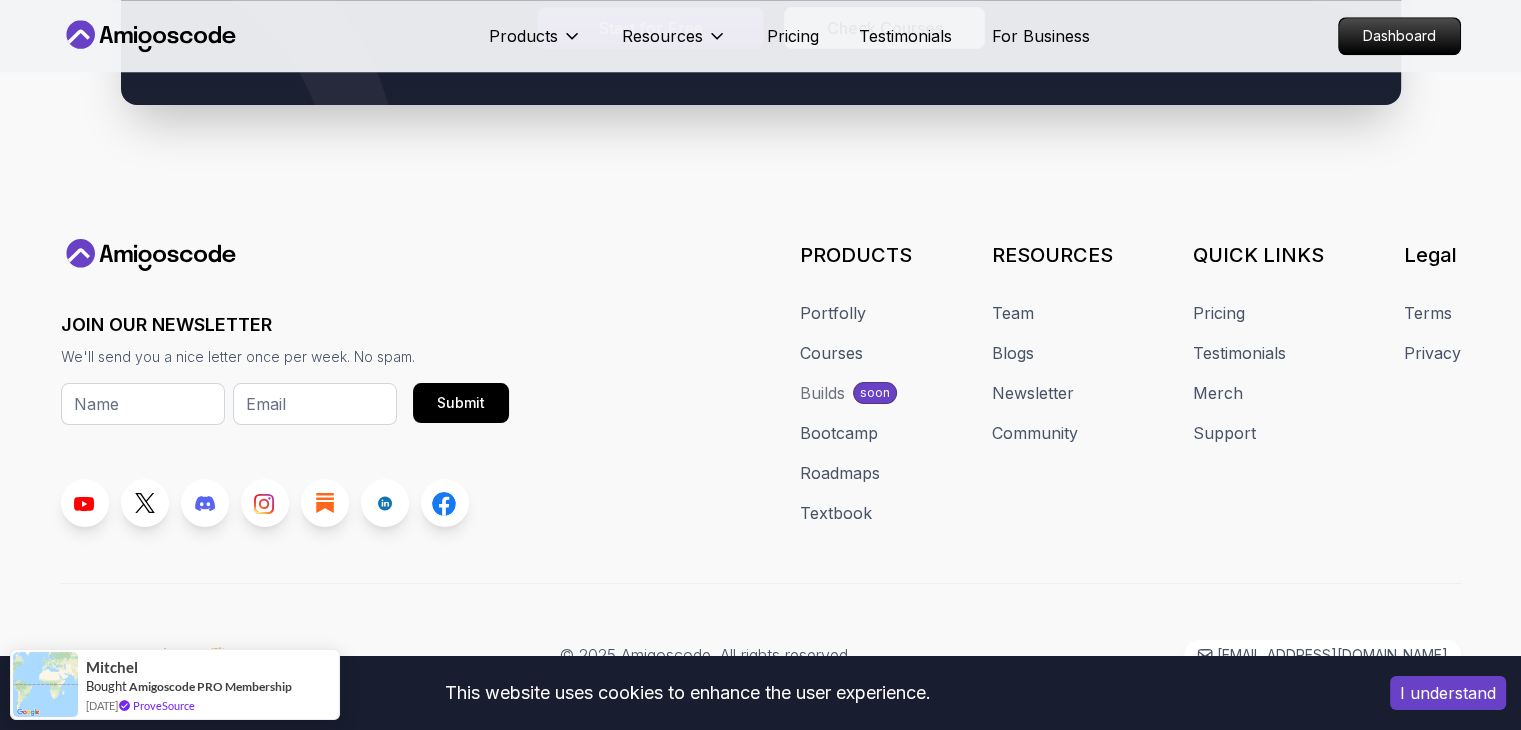 scroll, scrollTop: 2005, scrollLeft: 0, axis: vertical 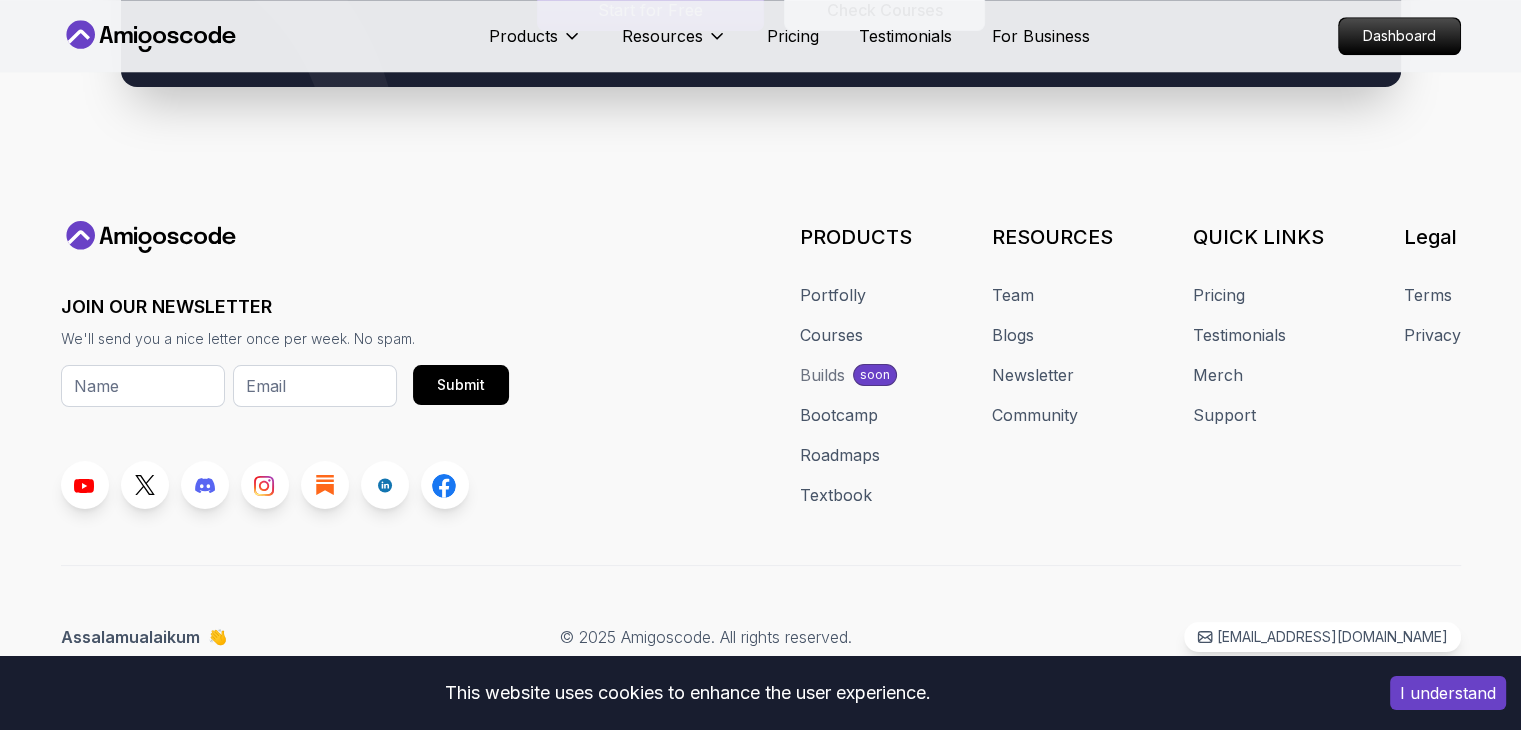 click on "RESOURCES Team Blogs Newsletter Community" at bounding box center (1052, 365) 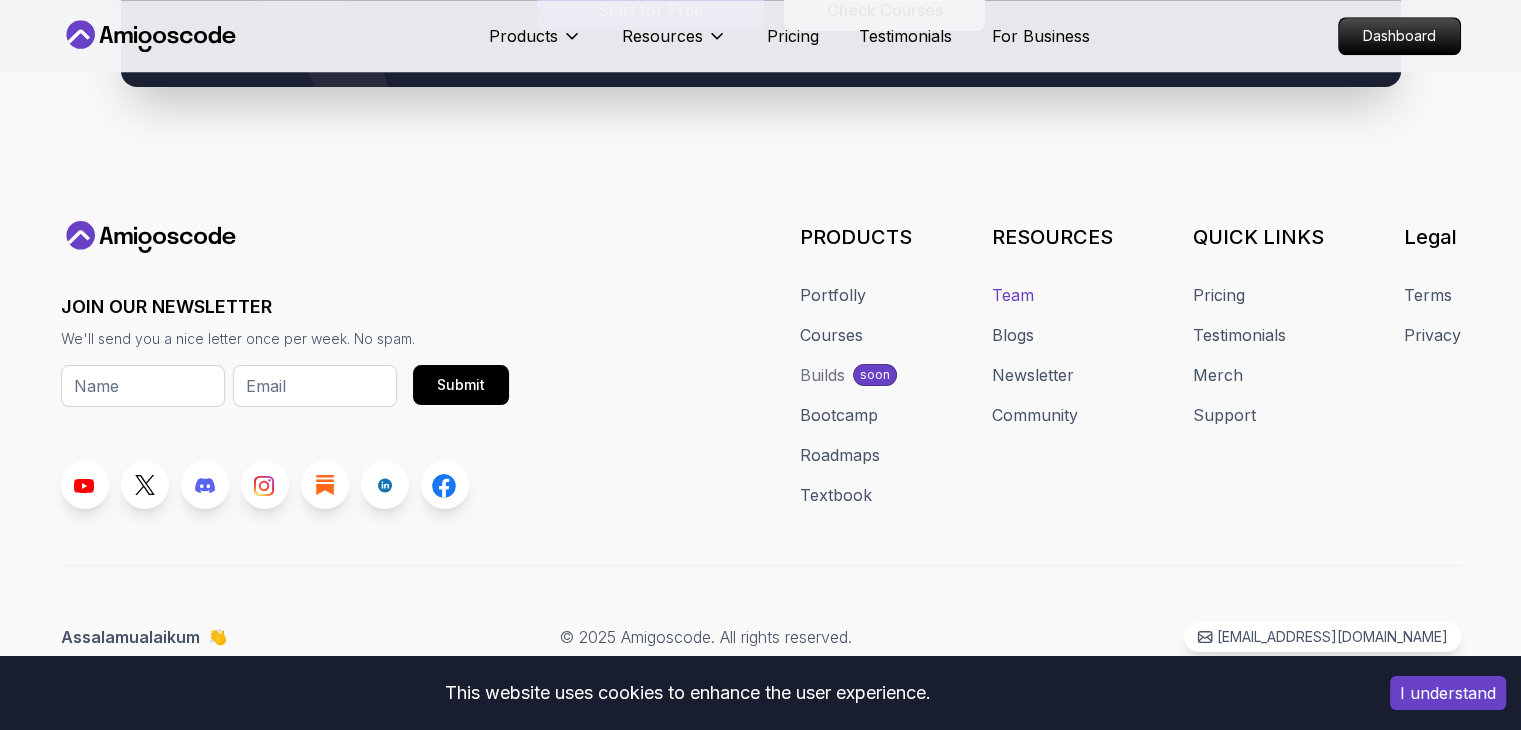 click on "Team" at bounding box center (1013, 295) 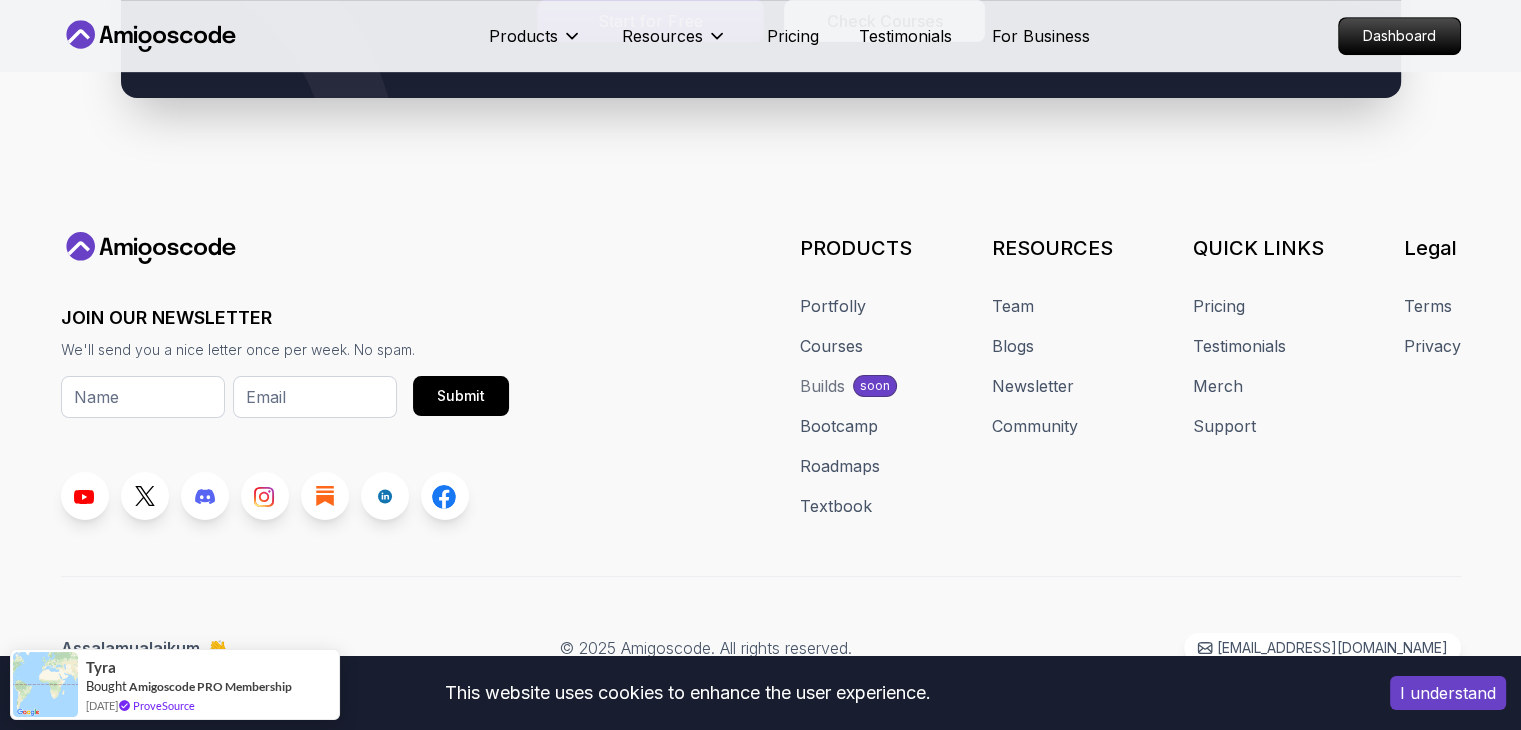 scroll, scrollTop: 1112, scrollLeft: 0, axis: vertical 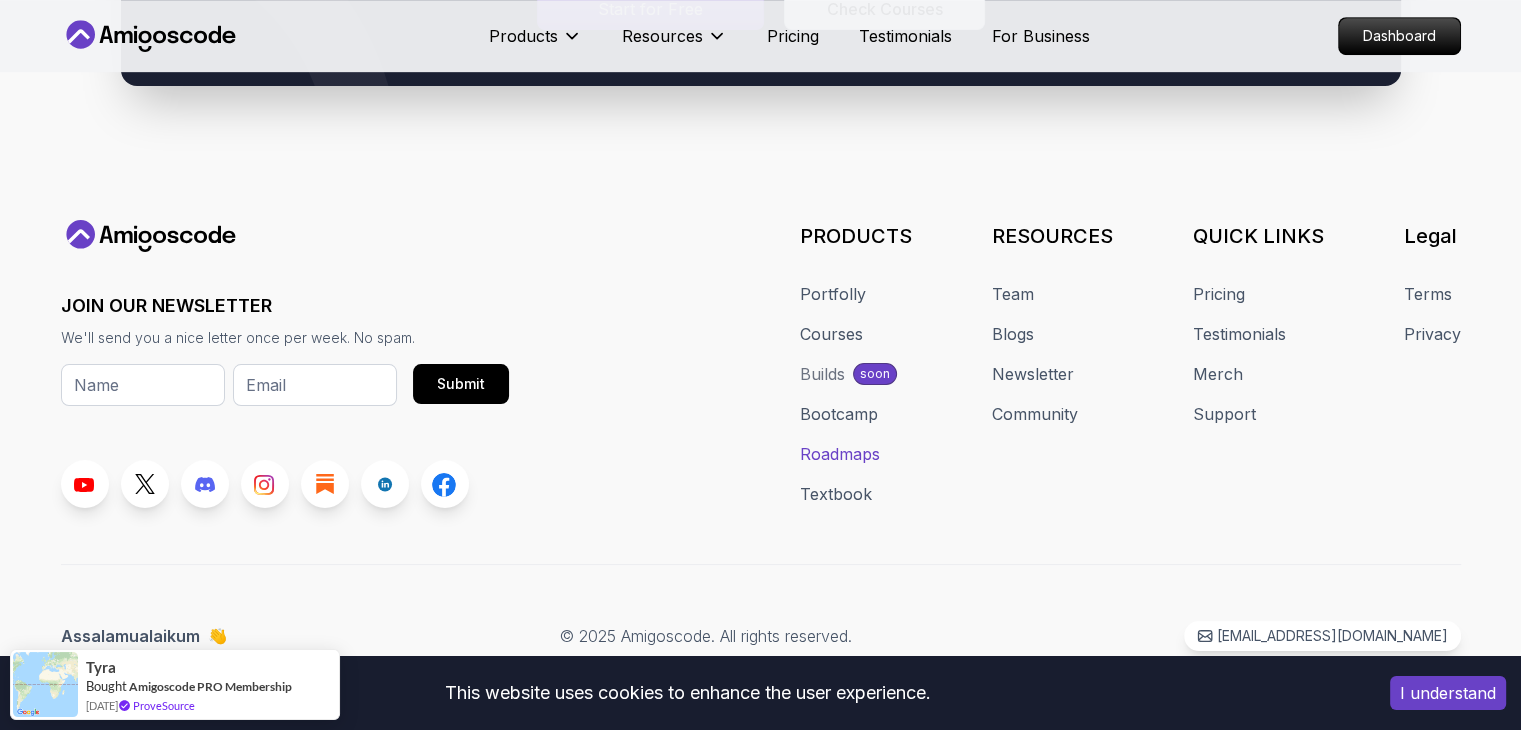 click on "Roadmaps" at bounding box center (840, 454) 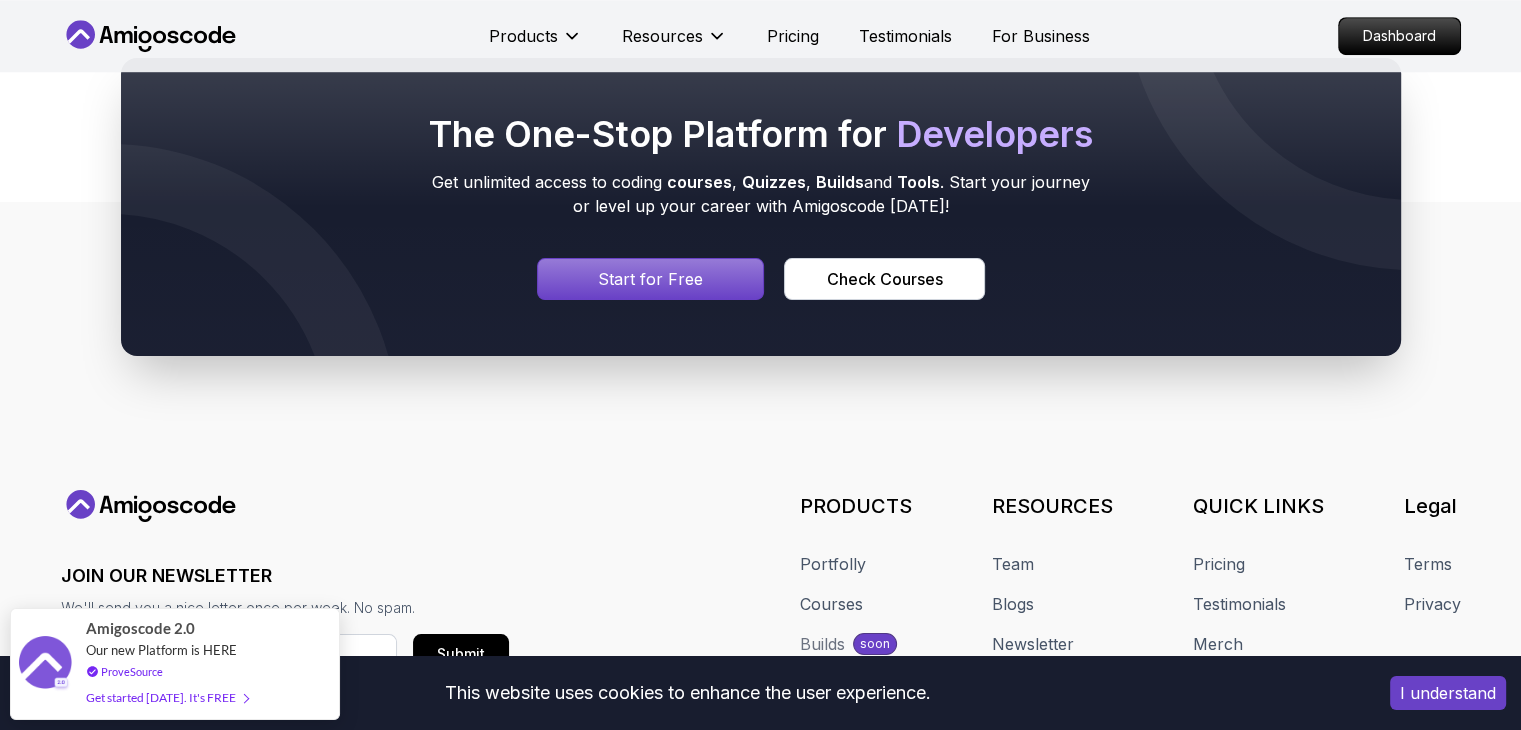 scroll, scrollTop: 1770, scrollLeft: 0, axis: vertical 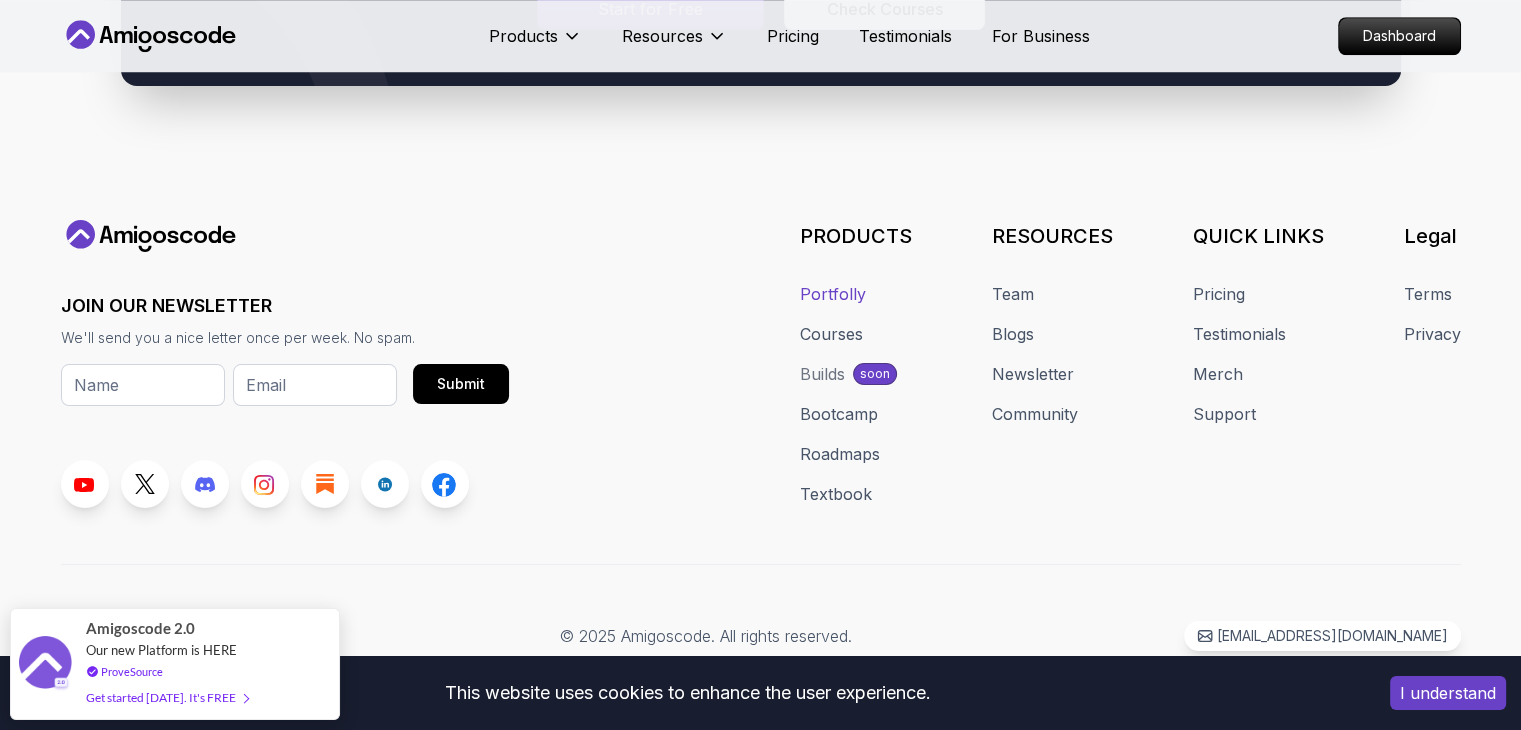 click on "Portfolly" at bounding box center [833, 294] 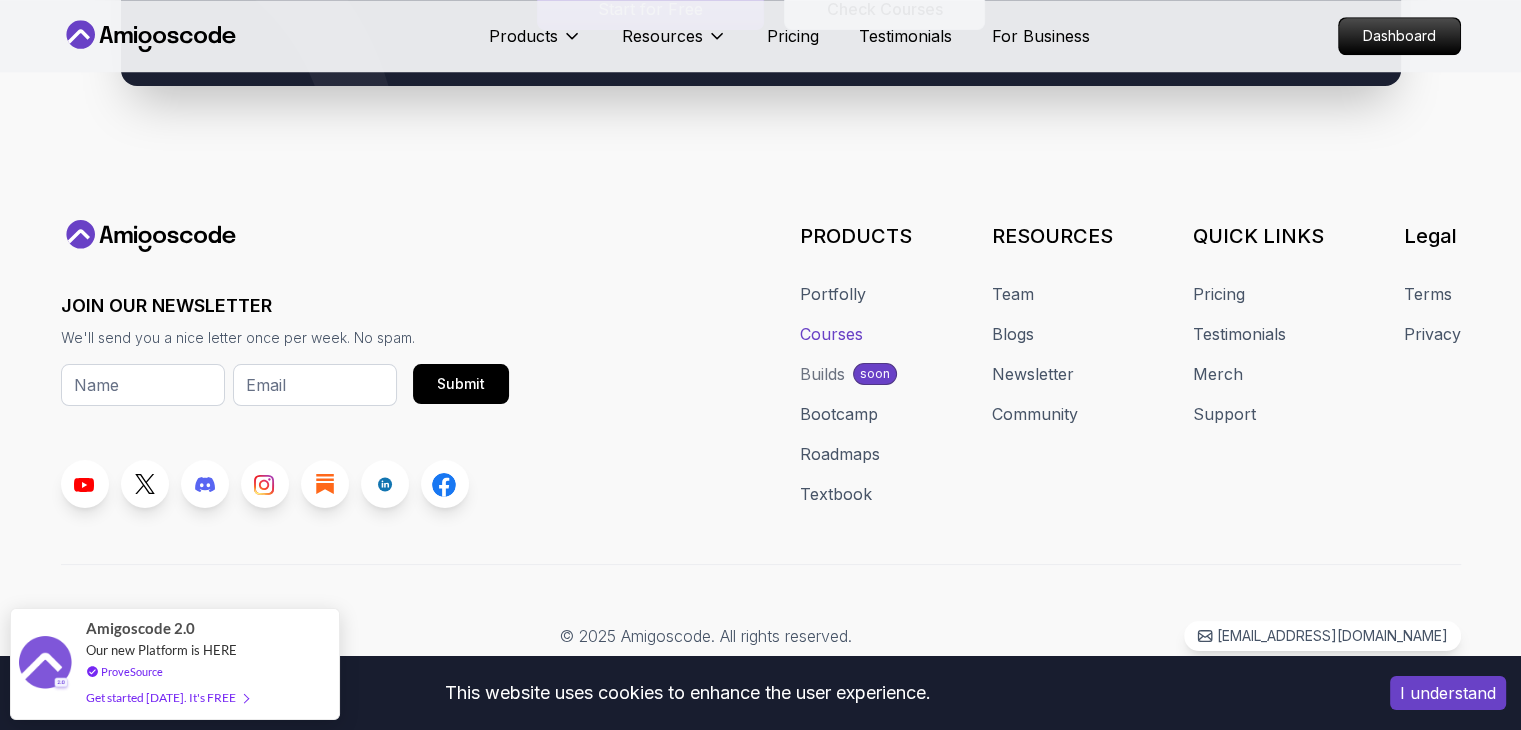 click on "Courses" at bounding box center [831, 334] 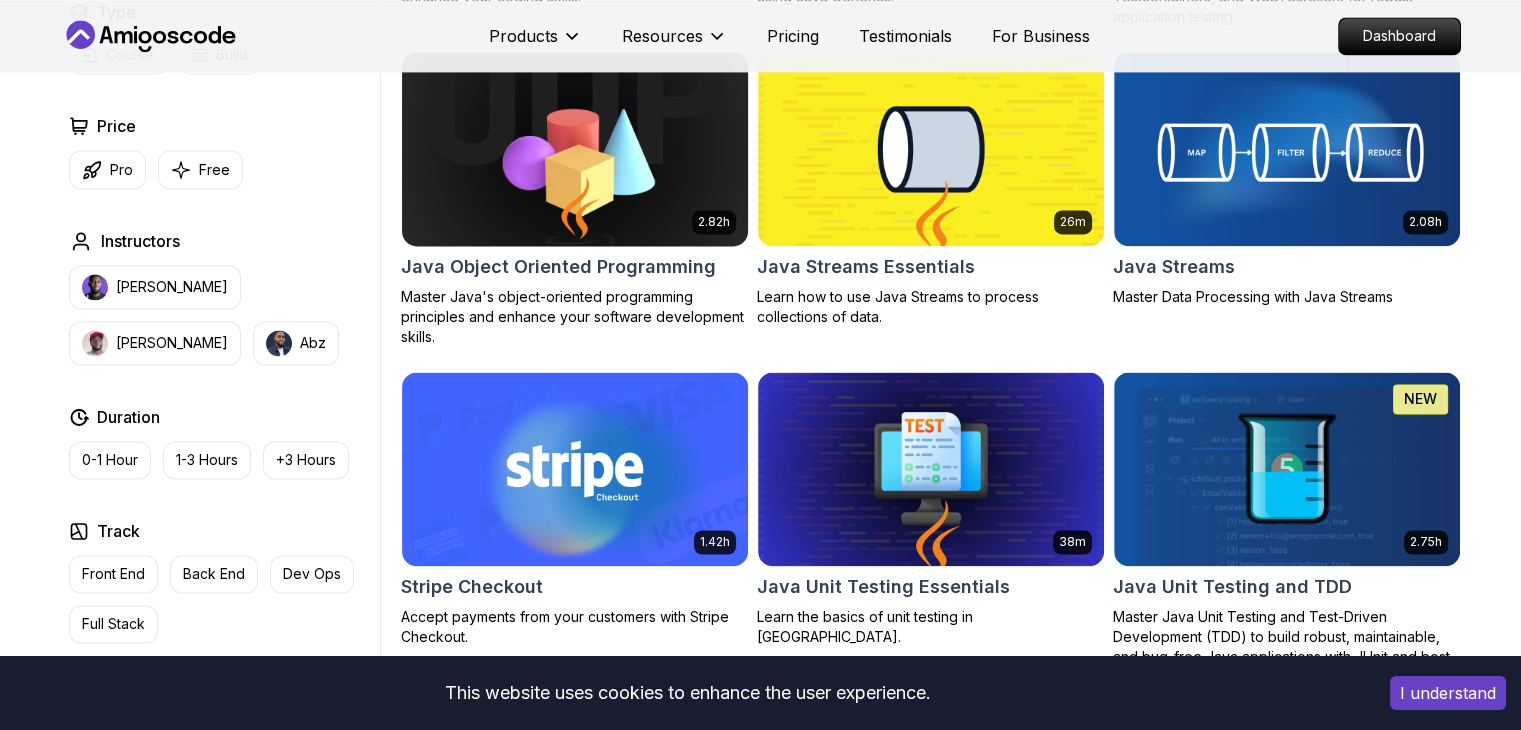 scroll, scrollTop: 3100, scrollLeft: 0, axis: vertical 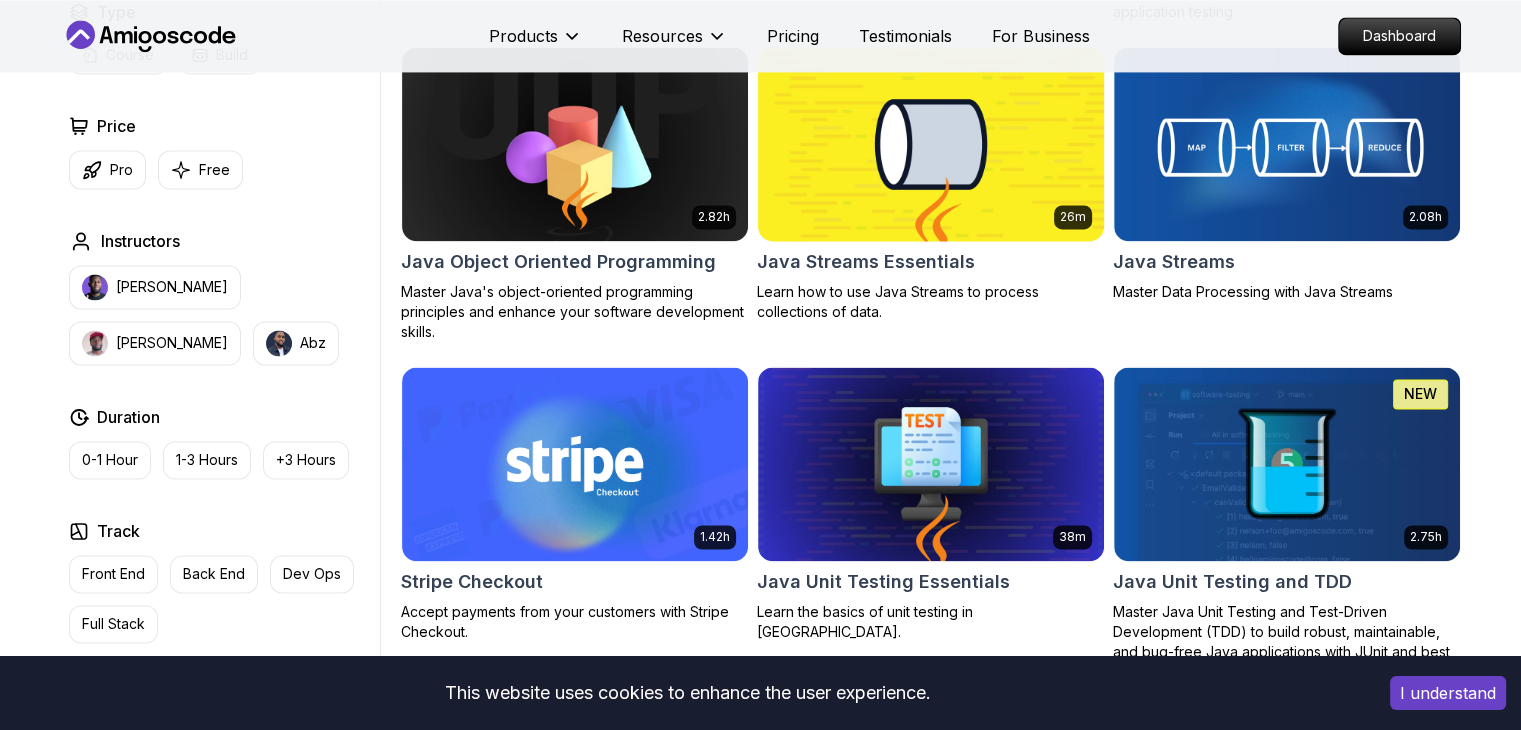 click at bounding box center [930, 143] 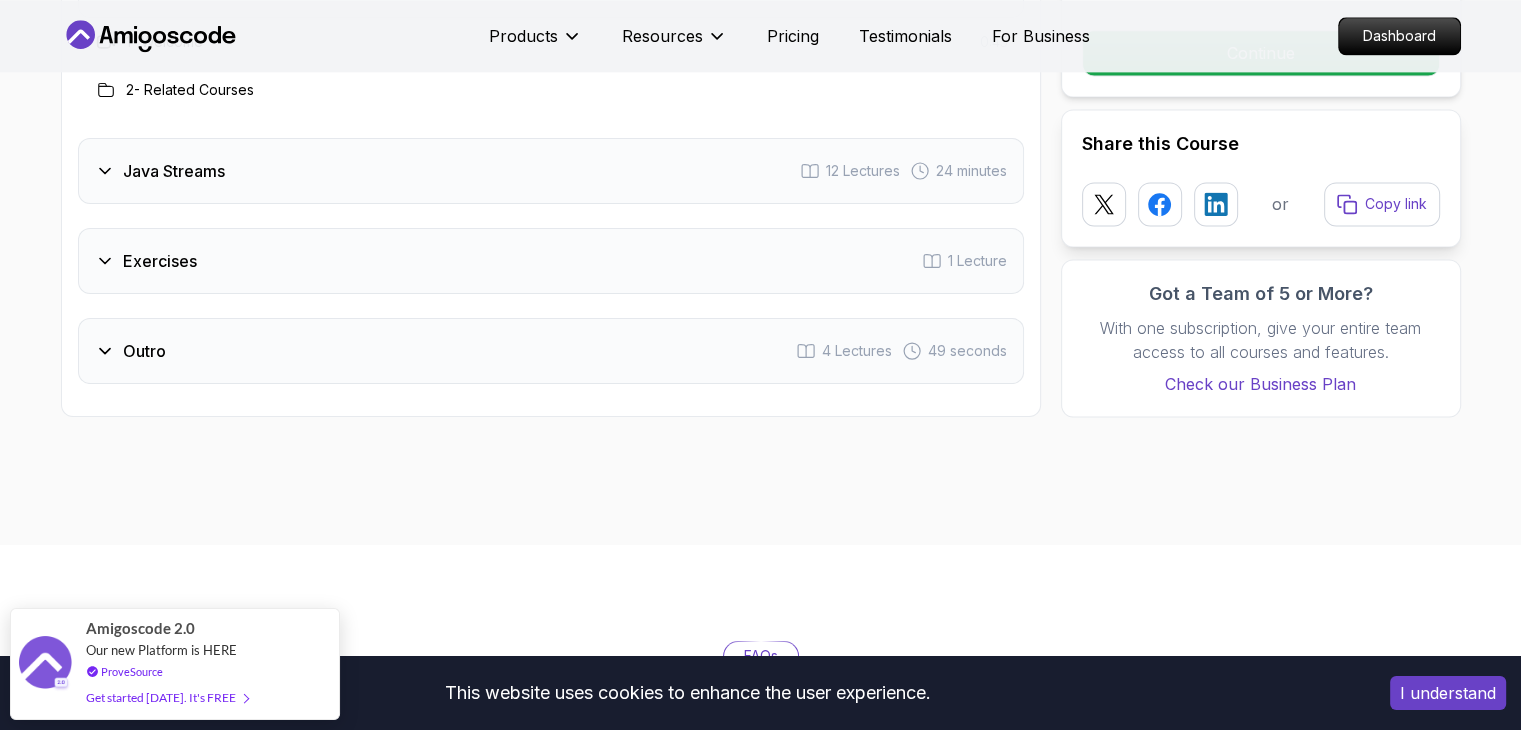 scroll, scrollTop: 2800, scrollLeft: 0, axis: vertical 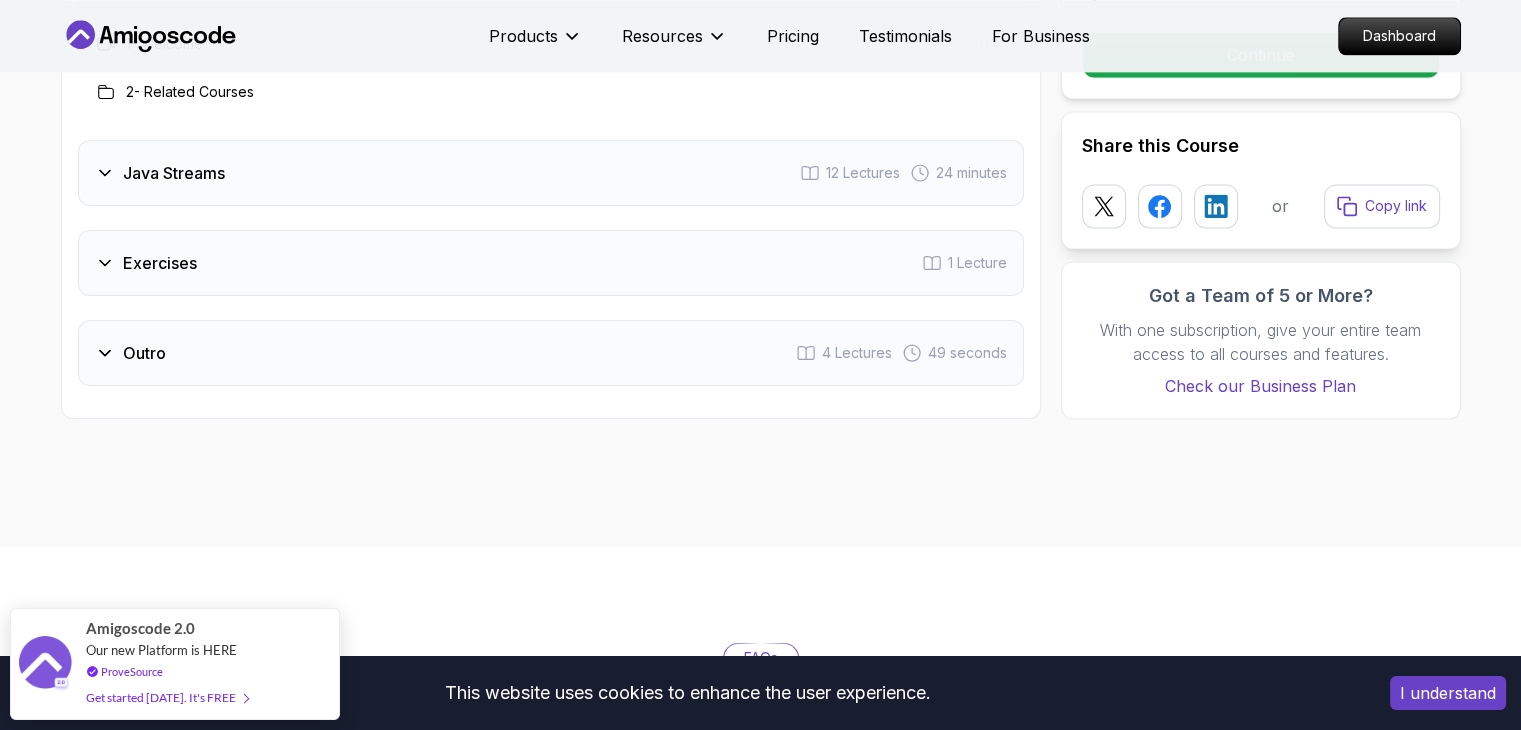 click 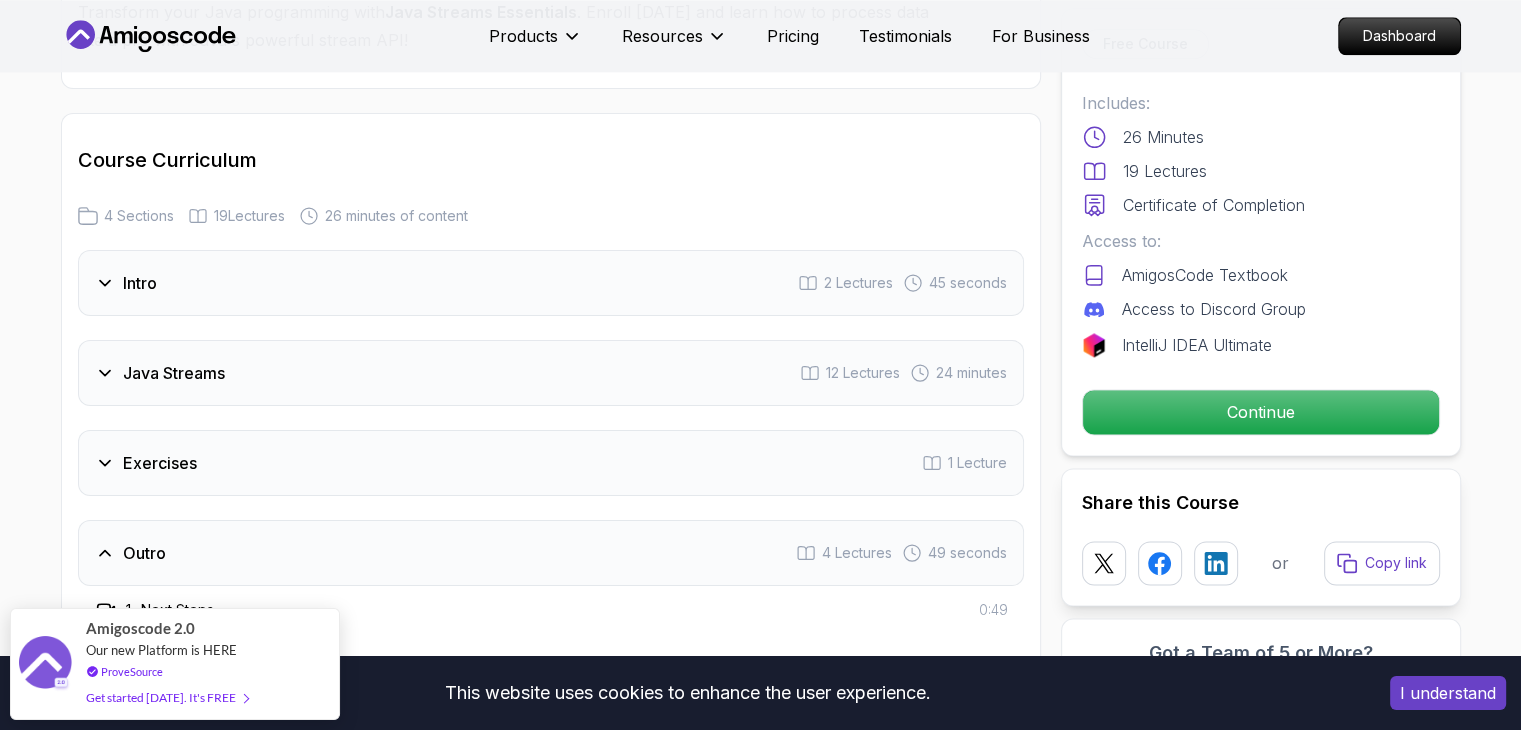 scroll, scrollTop: 2500, scrollLeft: 0, axis: vertical 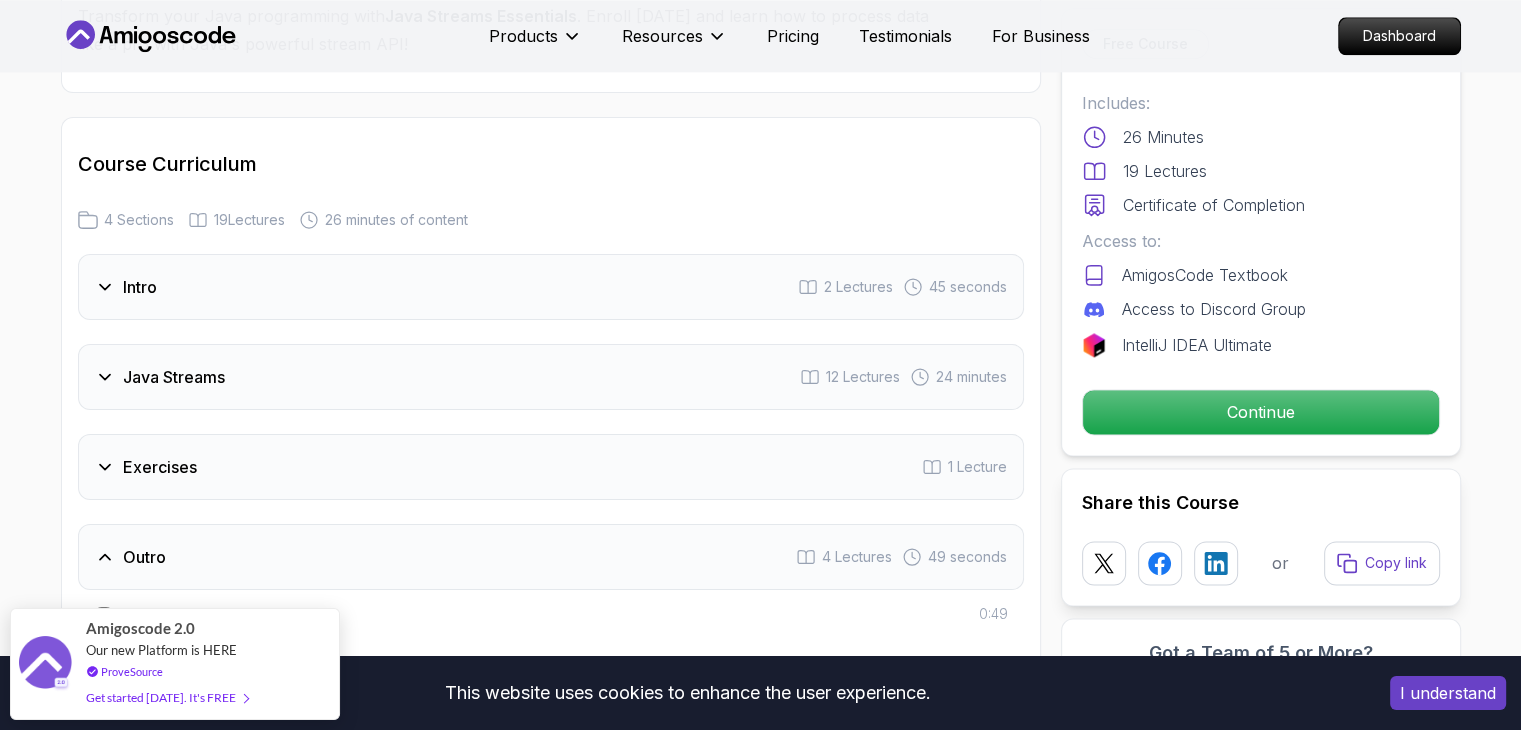 click 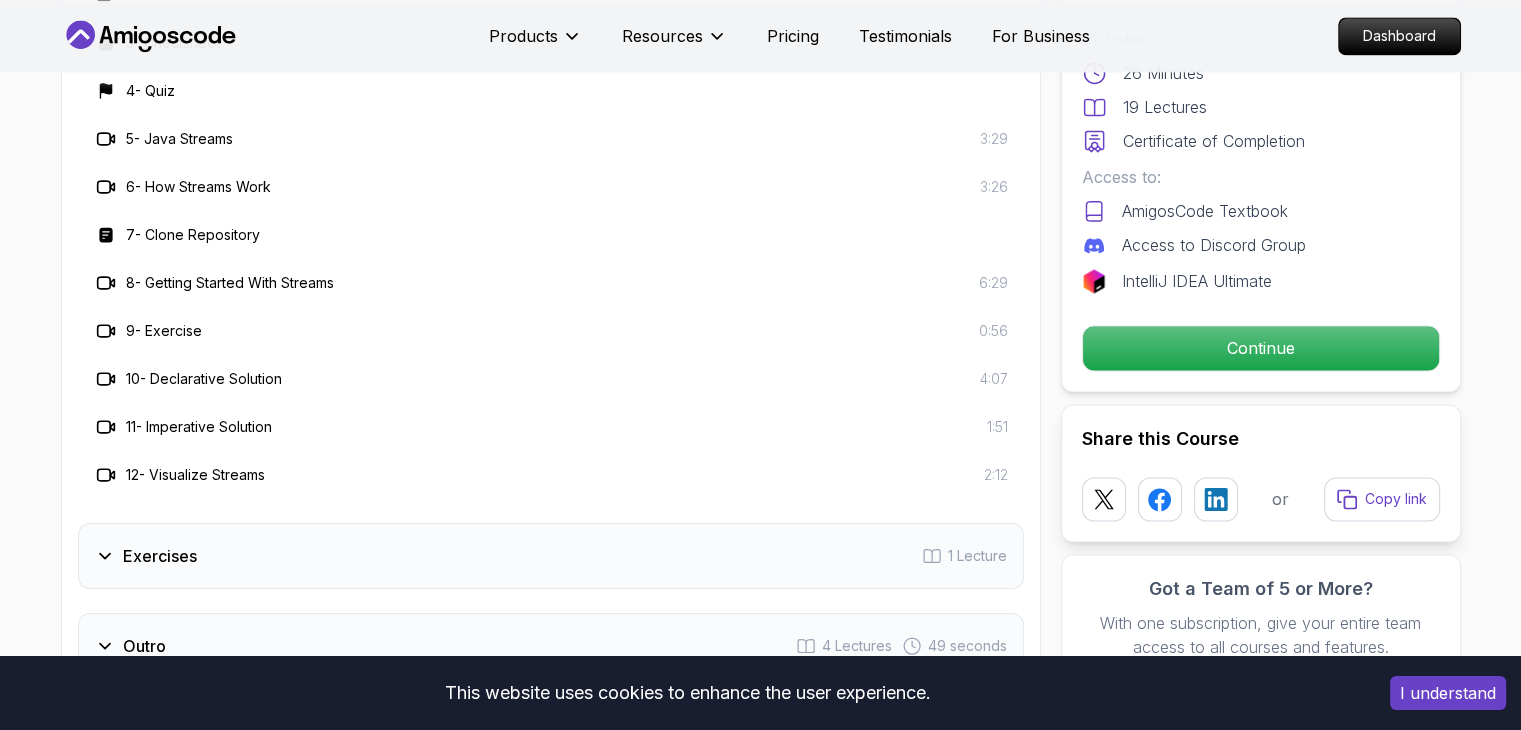 scroll, scrollTop: 3000, scrollLeft: 0, axis: vertical 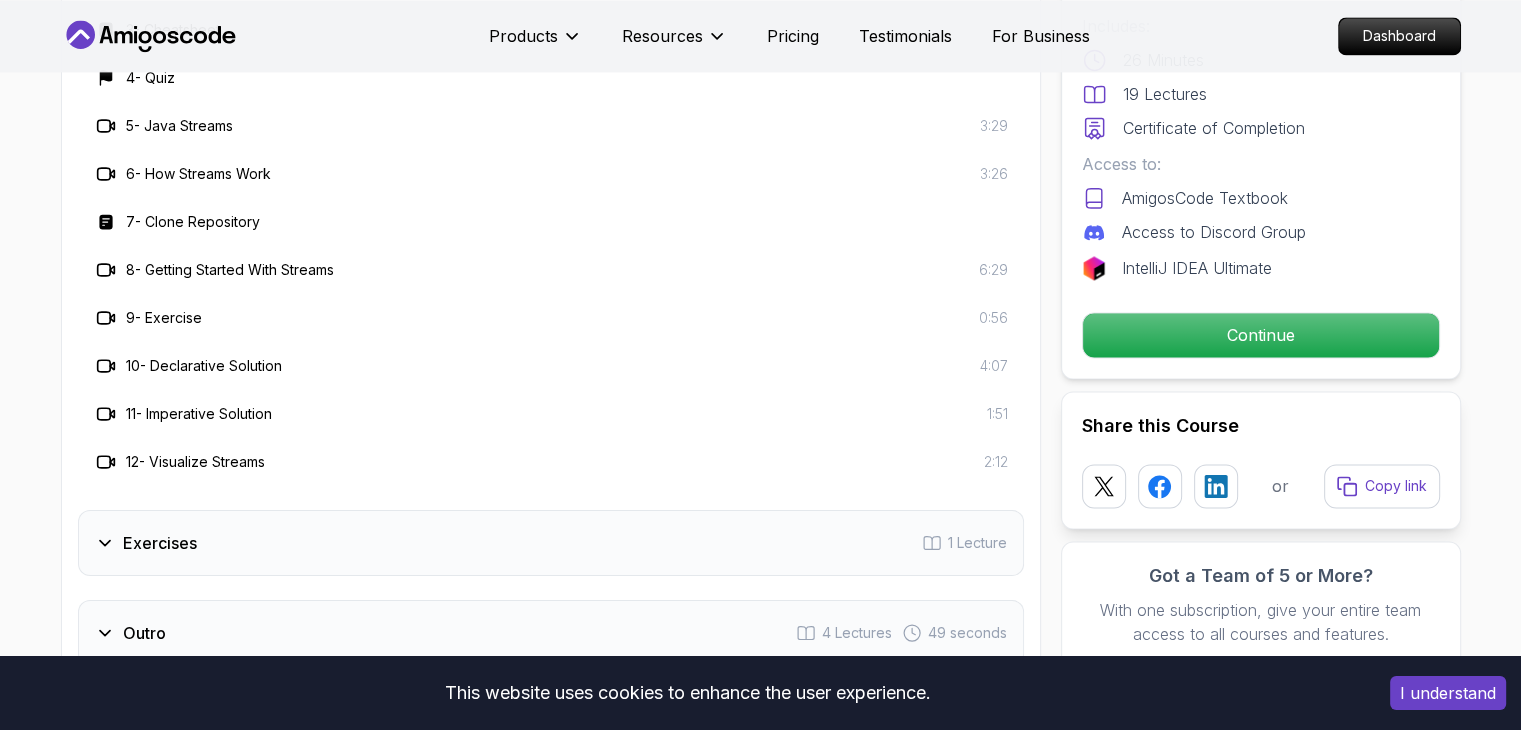 click 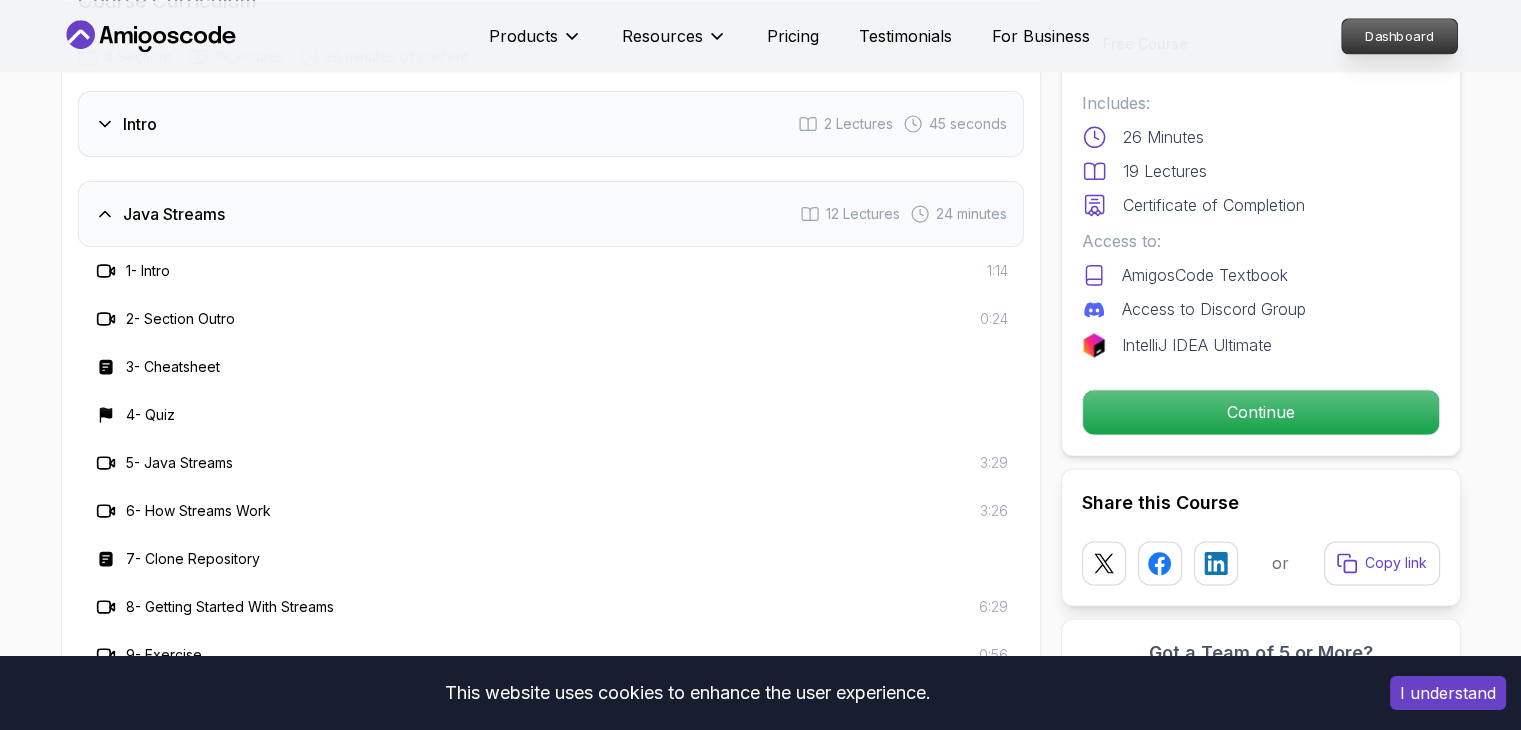 scroll, scrollTop: 2600, scrollLeft: 0, axis: vertical 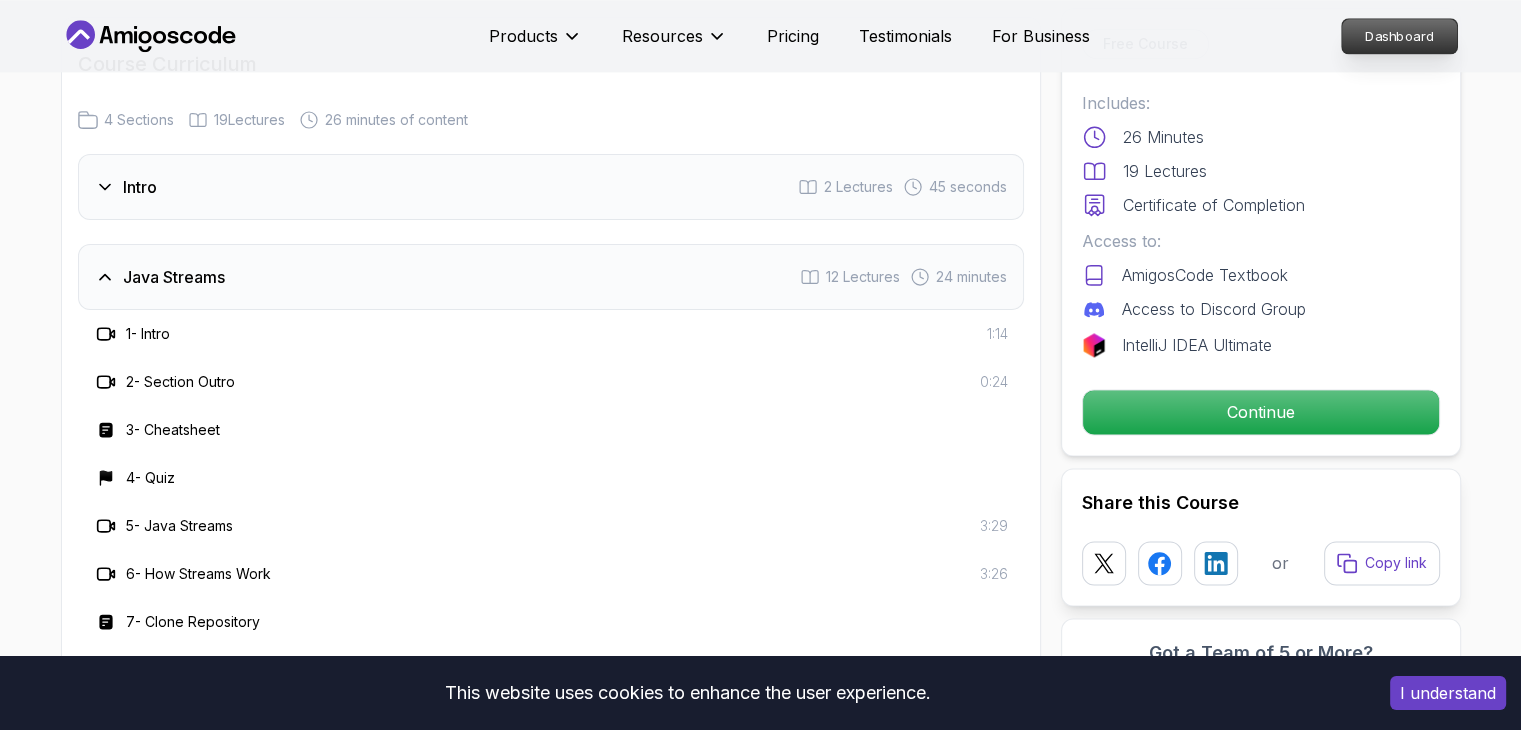 click on "Dashboard" at bounding box center [1399, 36] 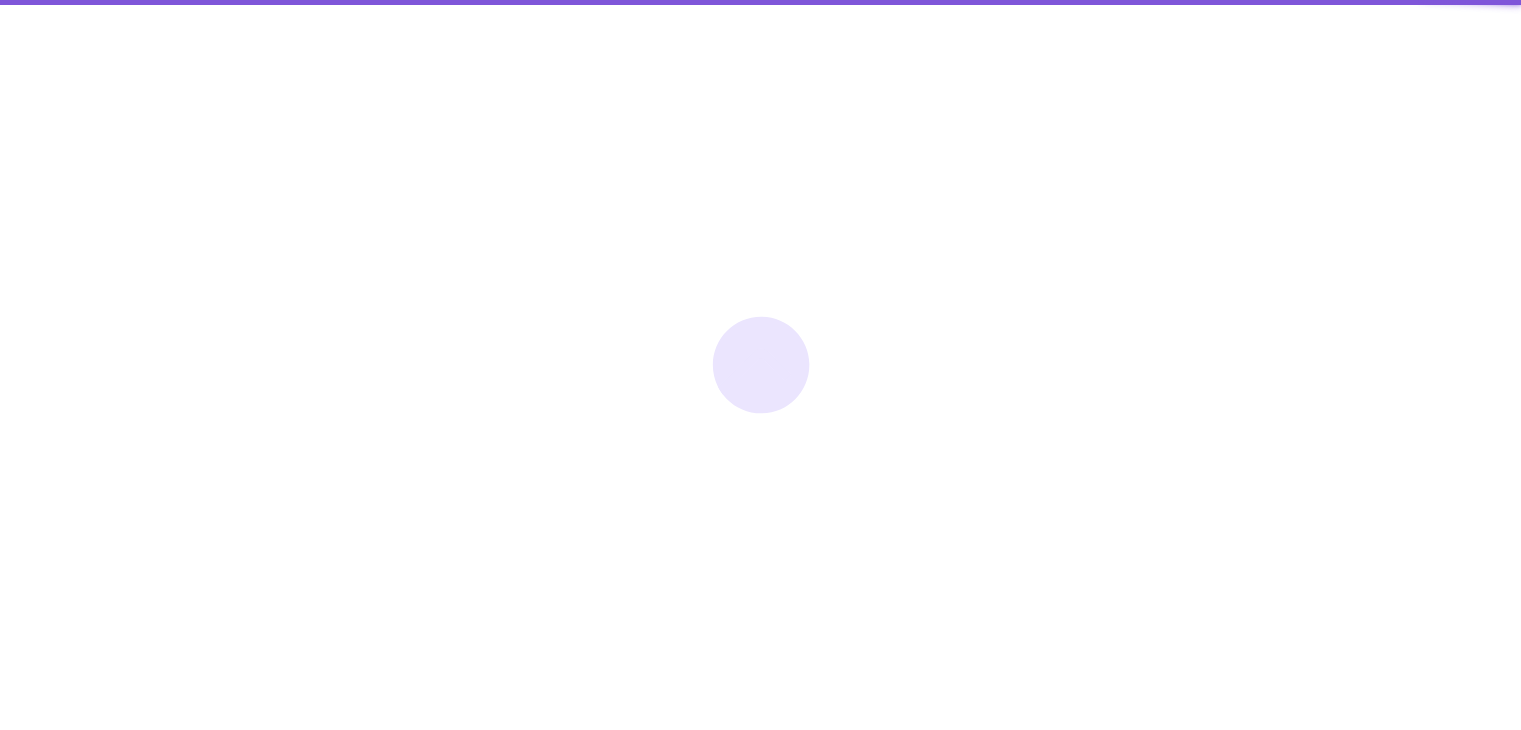 scroll, scrollTop: 0, scrollLeft: 0, axis: both 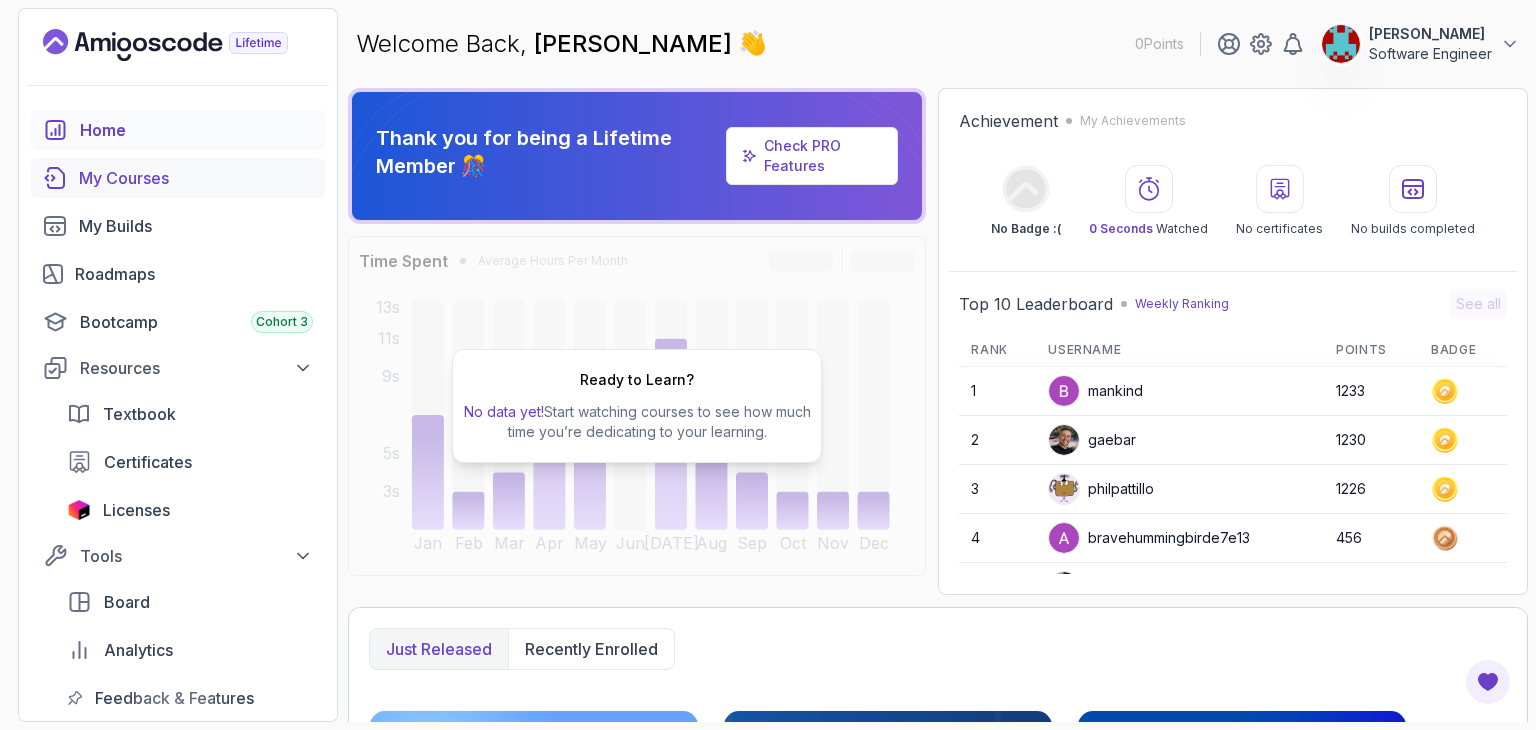 click on "My Courses" at bounding box center [196, 178] 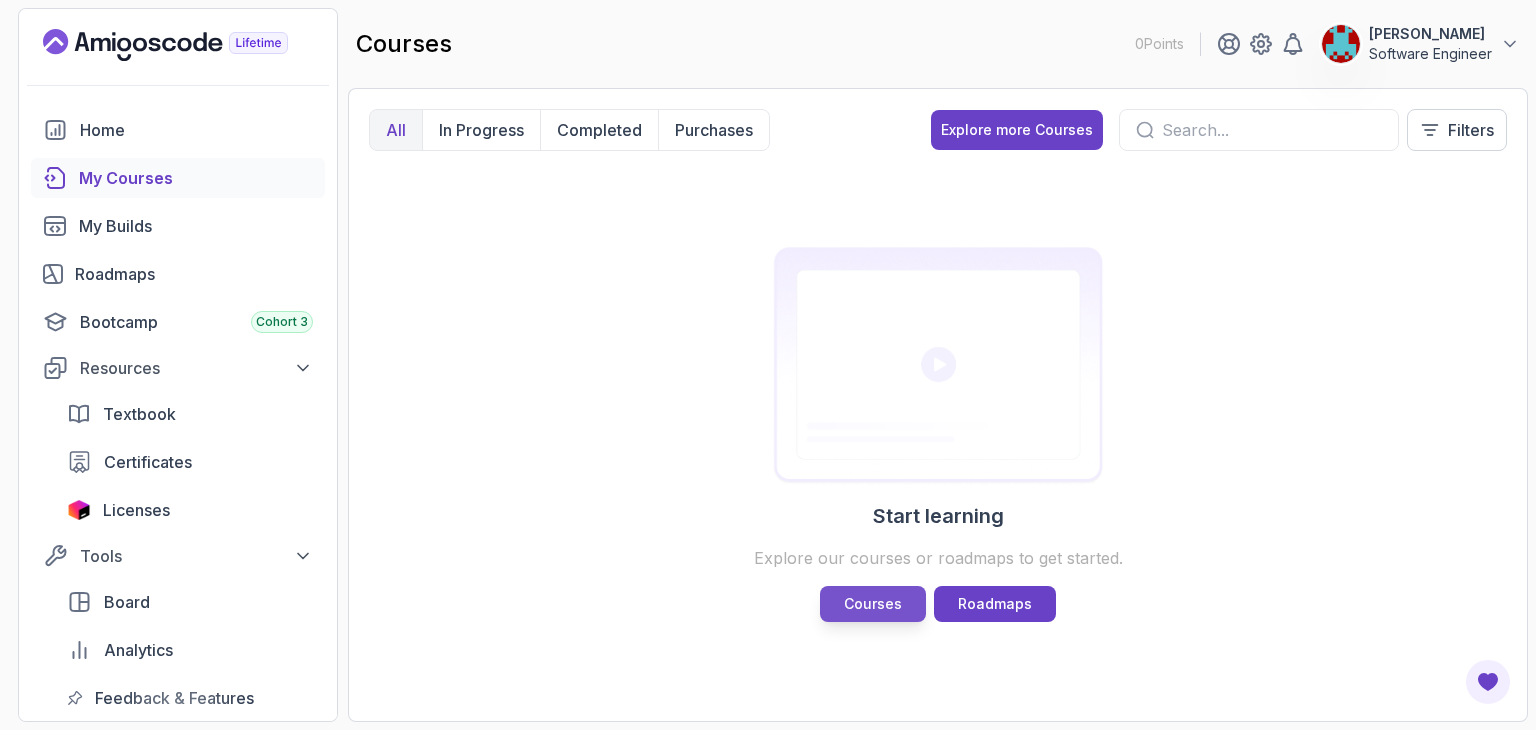 click on "Courses" at bounding box center [873, 604] 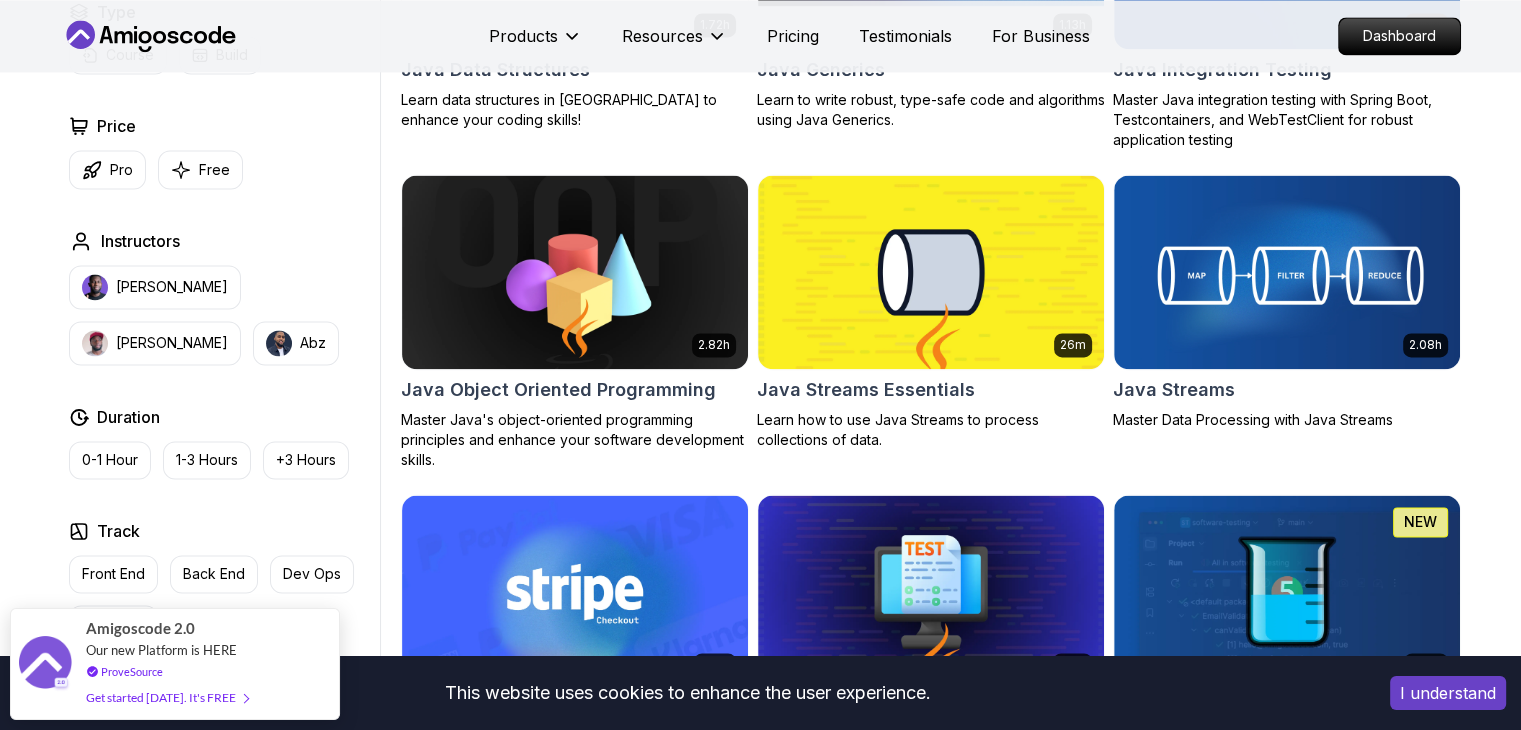 scroll, scrollTop: 3000, scrollLeft: 0, axis: vertical 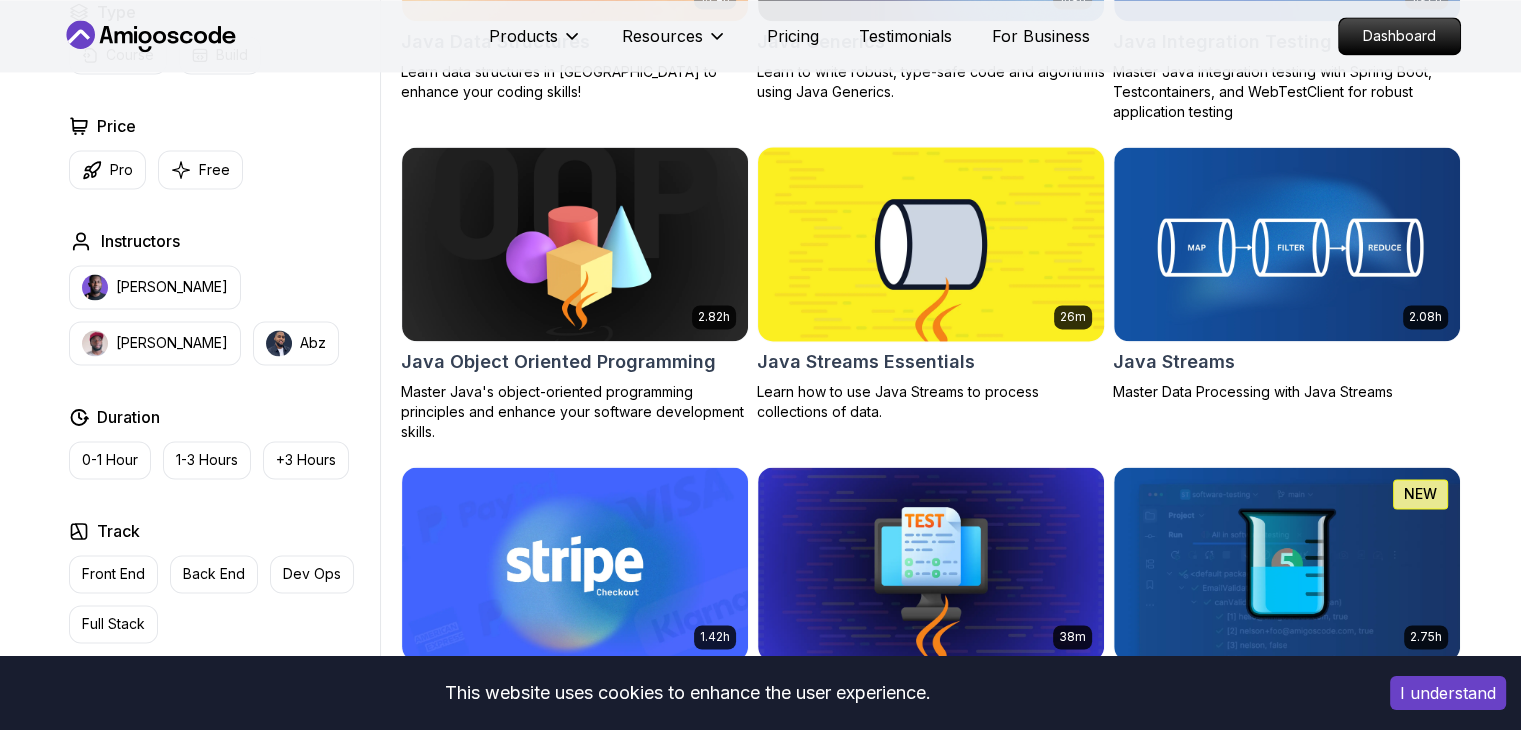click at bounding box center (930, 243) 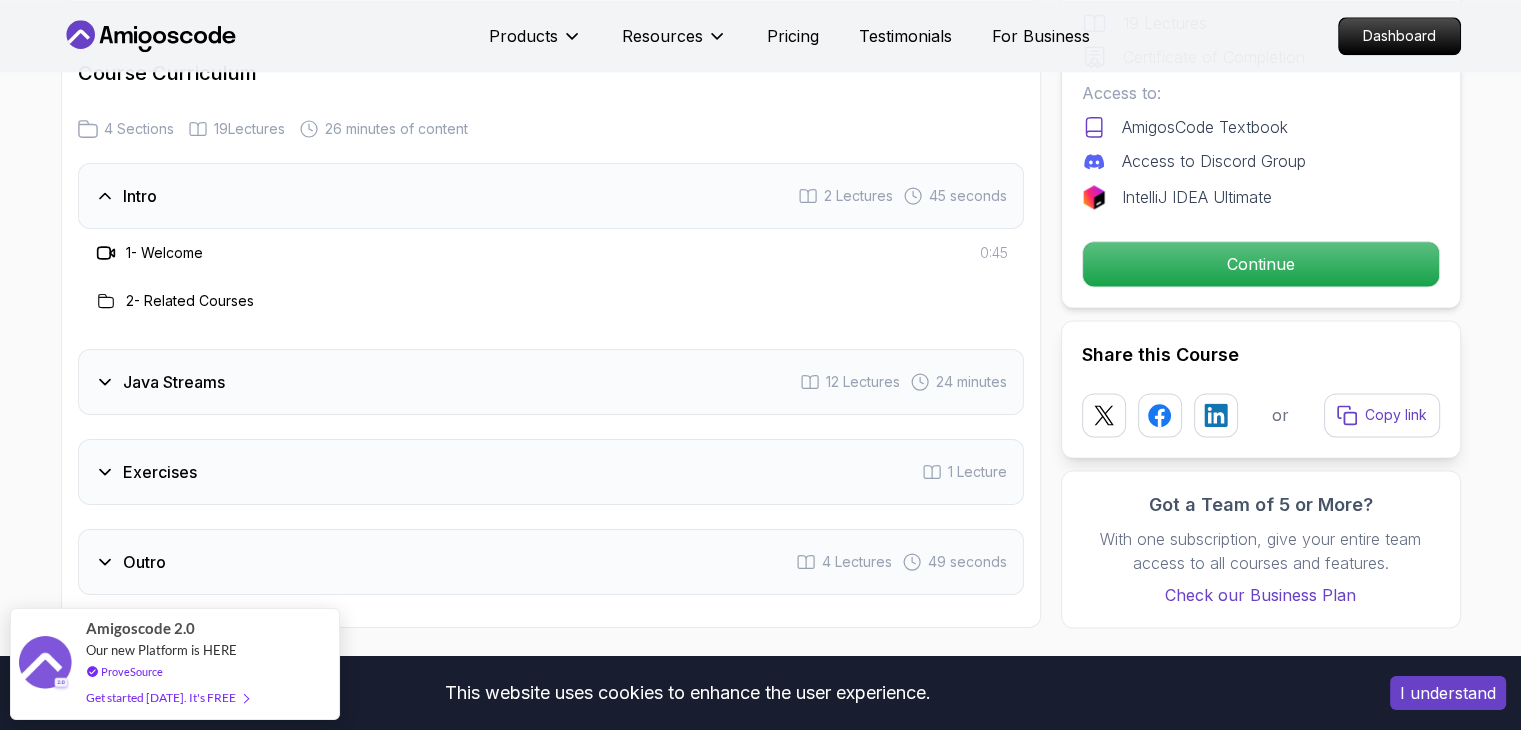 scroll, scrollTop: 2600, scrollLeft: 0, axis: vertical 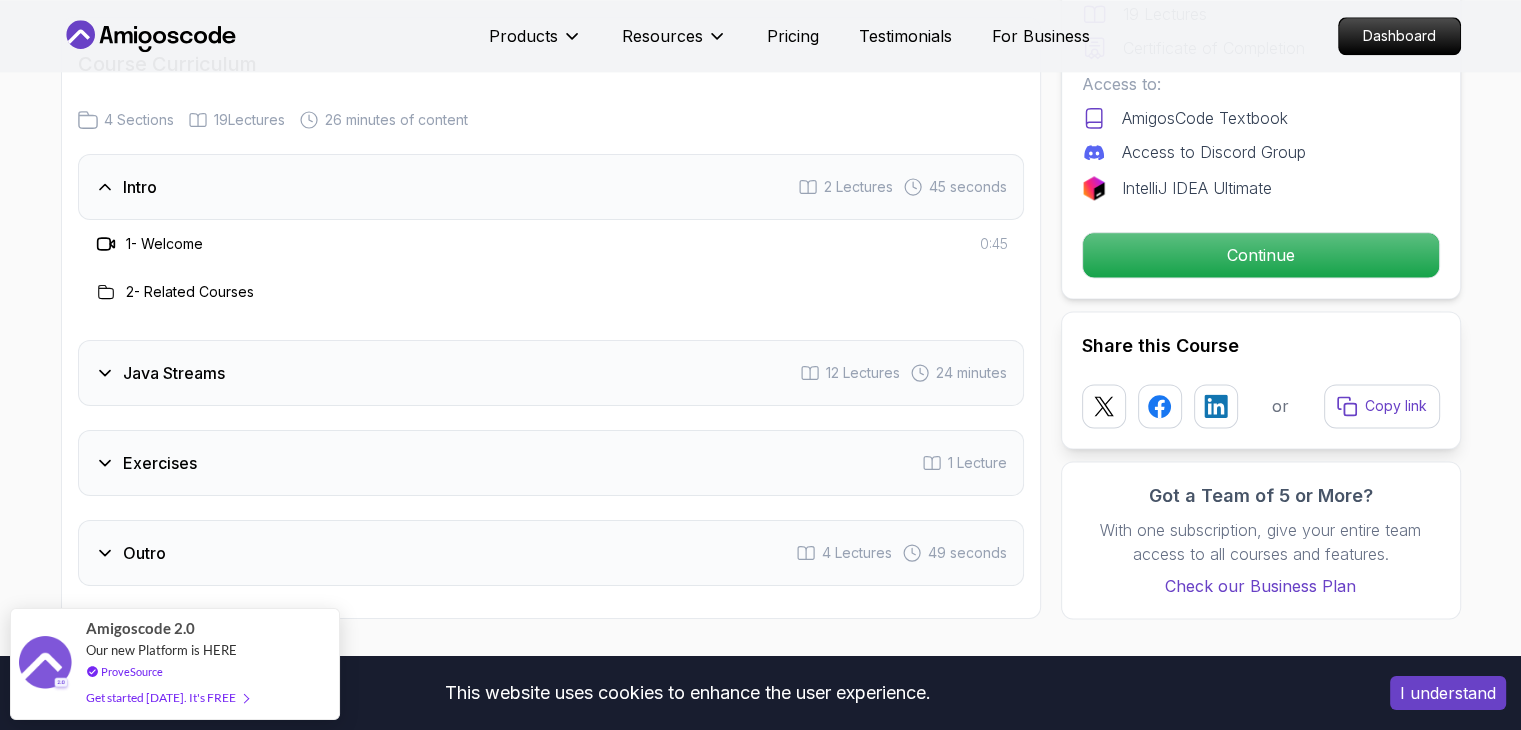click 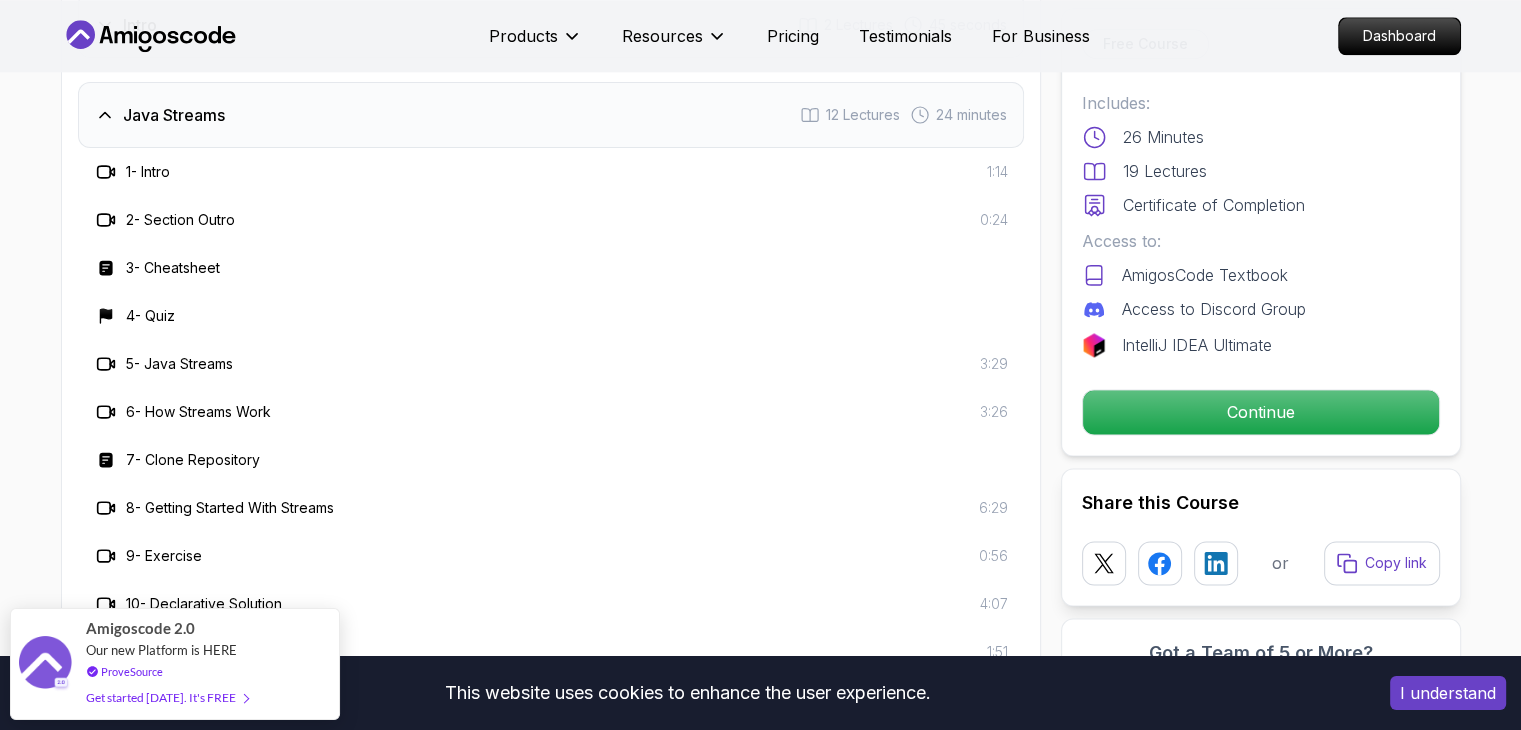 scroll, scrollTop: 2800, scrollLeft: 0, axis: vertical 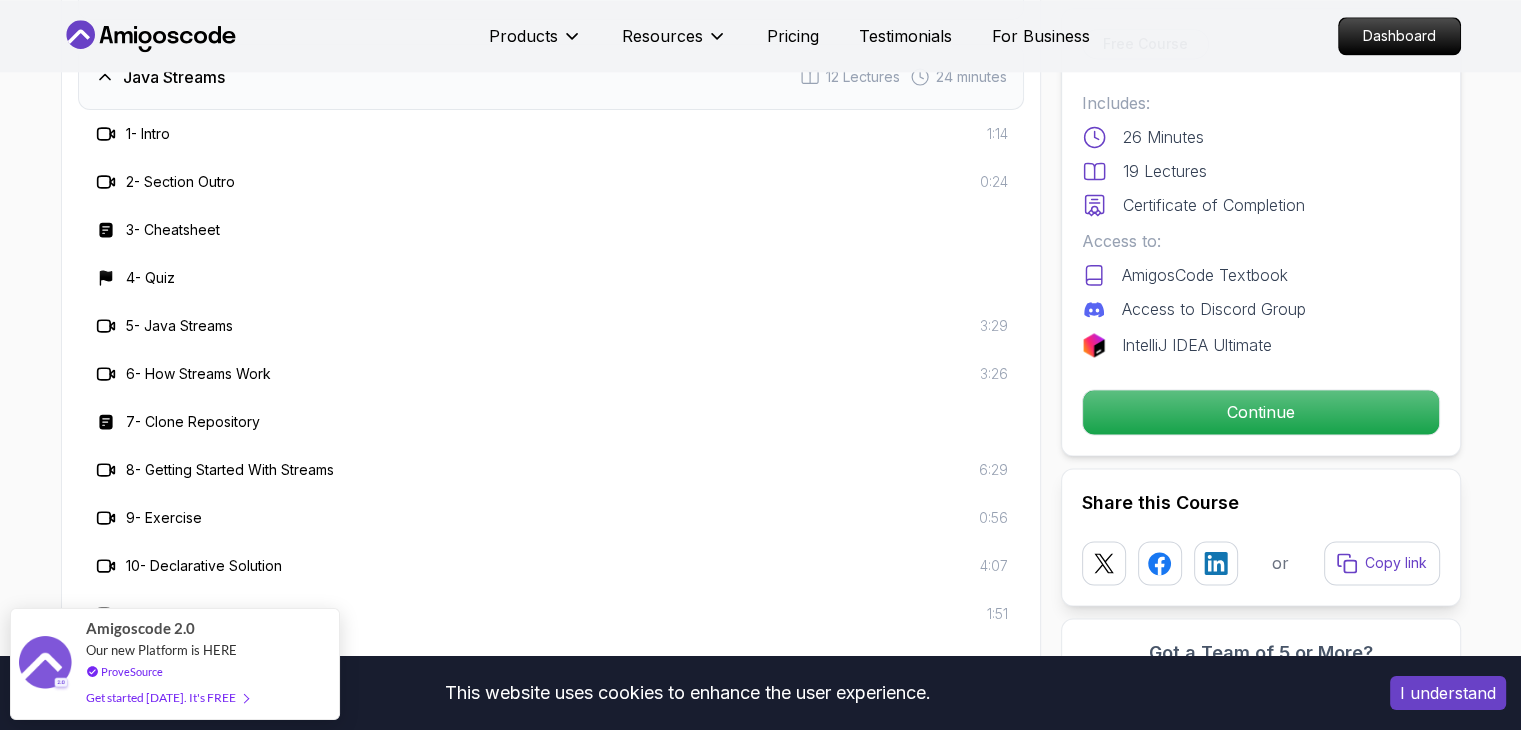 click on "7  -   Clone Repository" at bounding box center [193, 422] 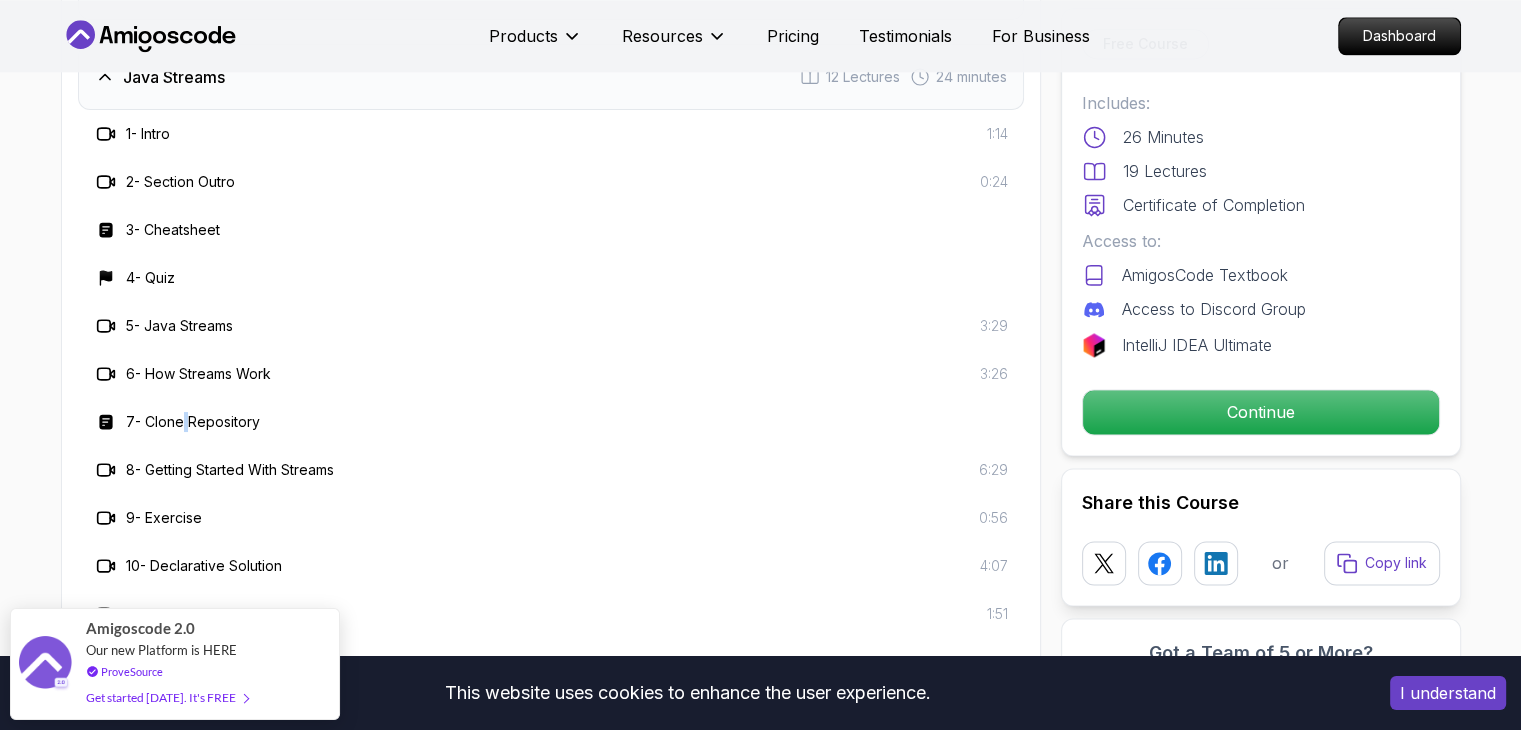 click on "7  -   Clone Repository" at bounding box center [193, 422] 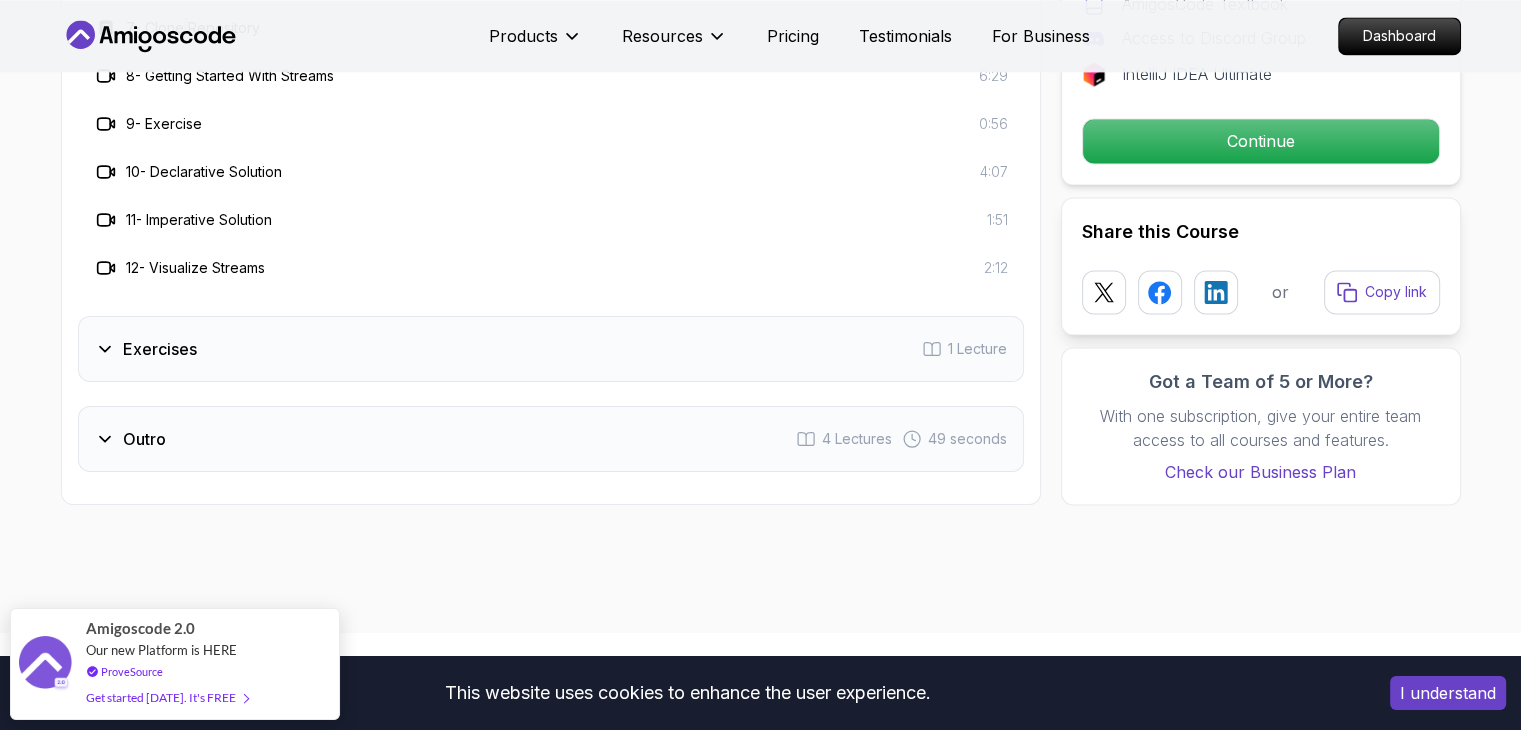 scroll, scrollTop: 3200, scrollLeft: 0, axis: vertical 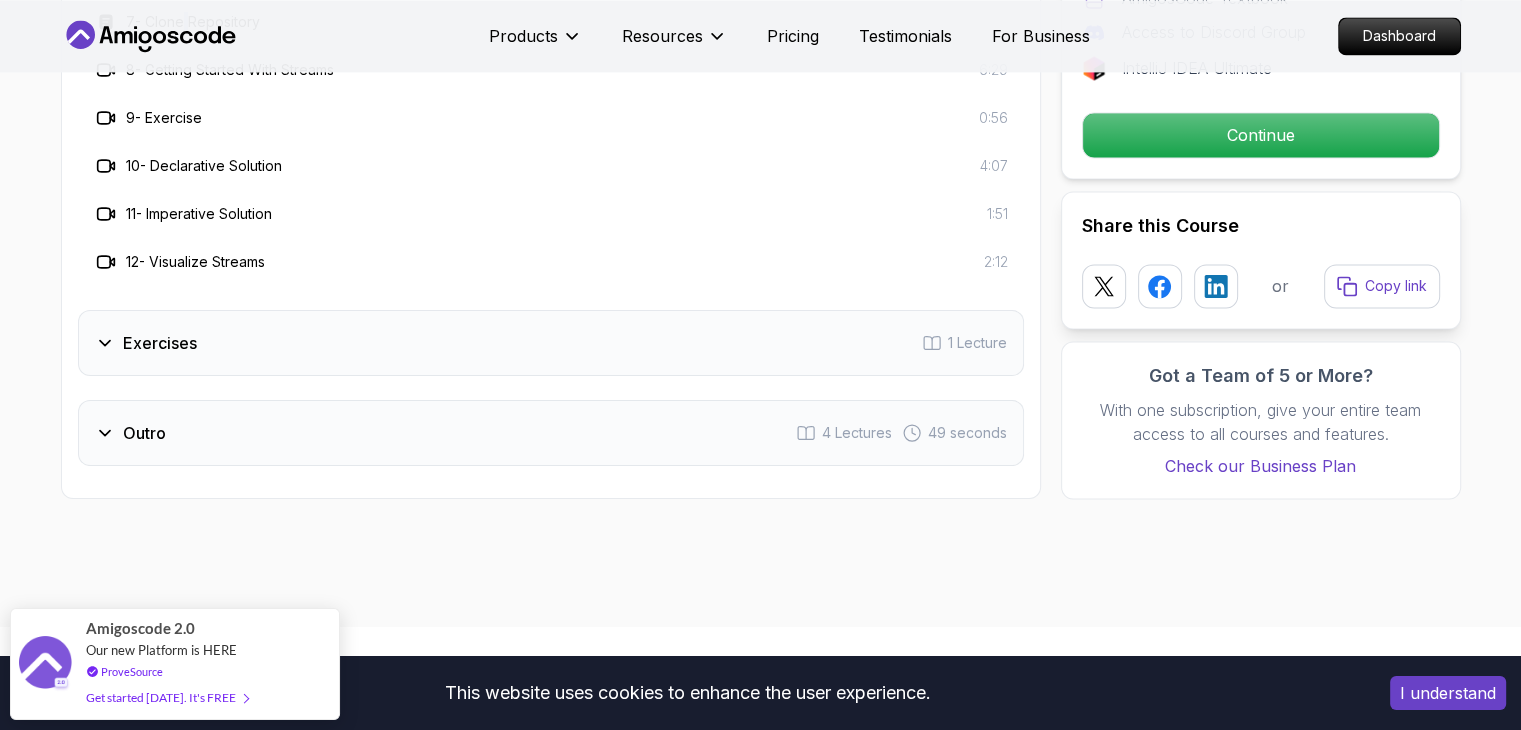 drag, startPoint x: 140, startPoint y: 297, endPoint x: 131, endPoint y: 290, distance: 11.401754 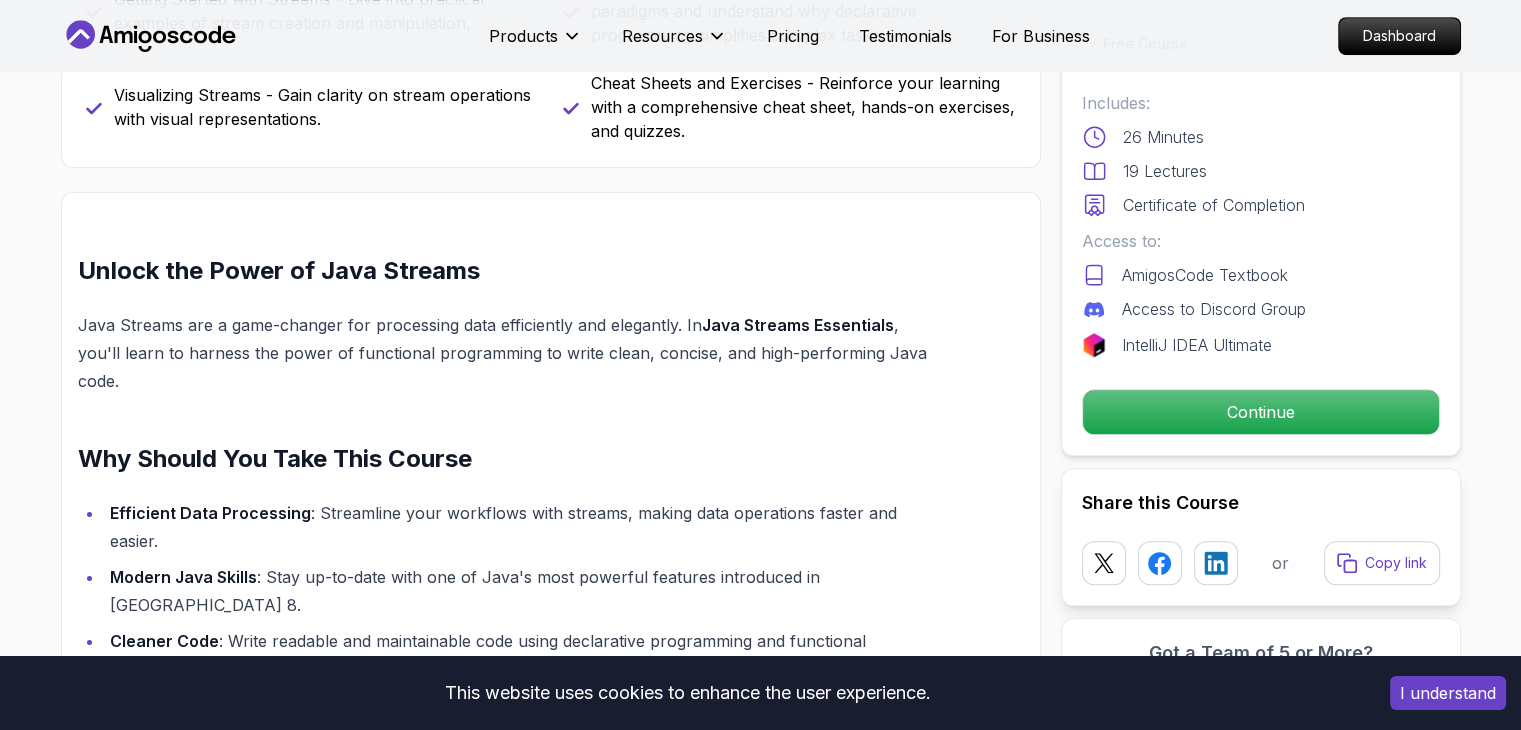 scroll, scrollTop: 900, scrollLeft: 0, axis: vertical 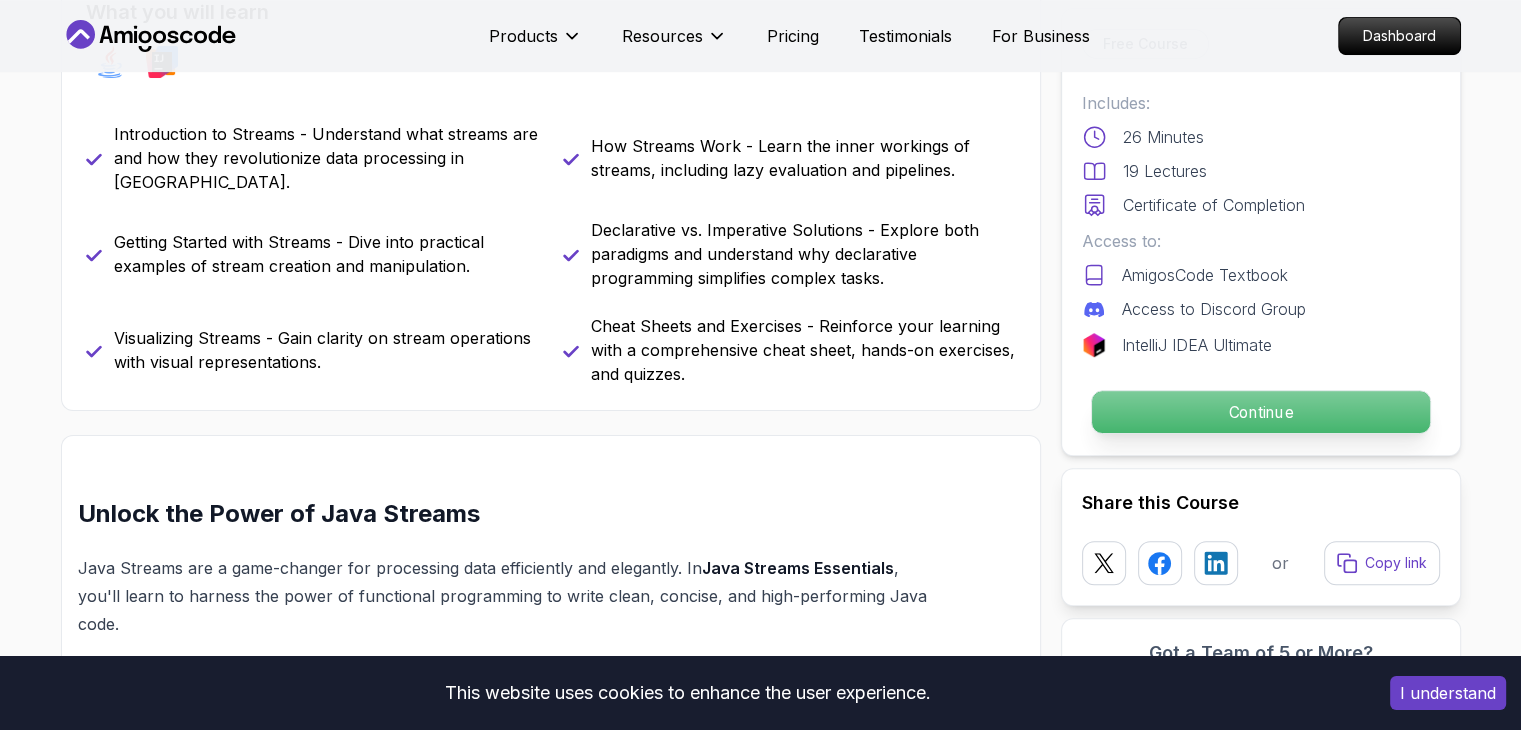 click on "Continue" at bounding box center (1260, 412) 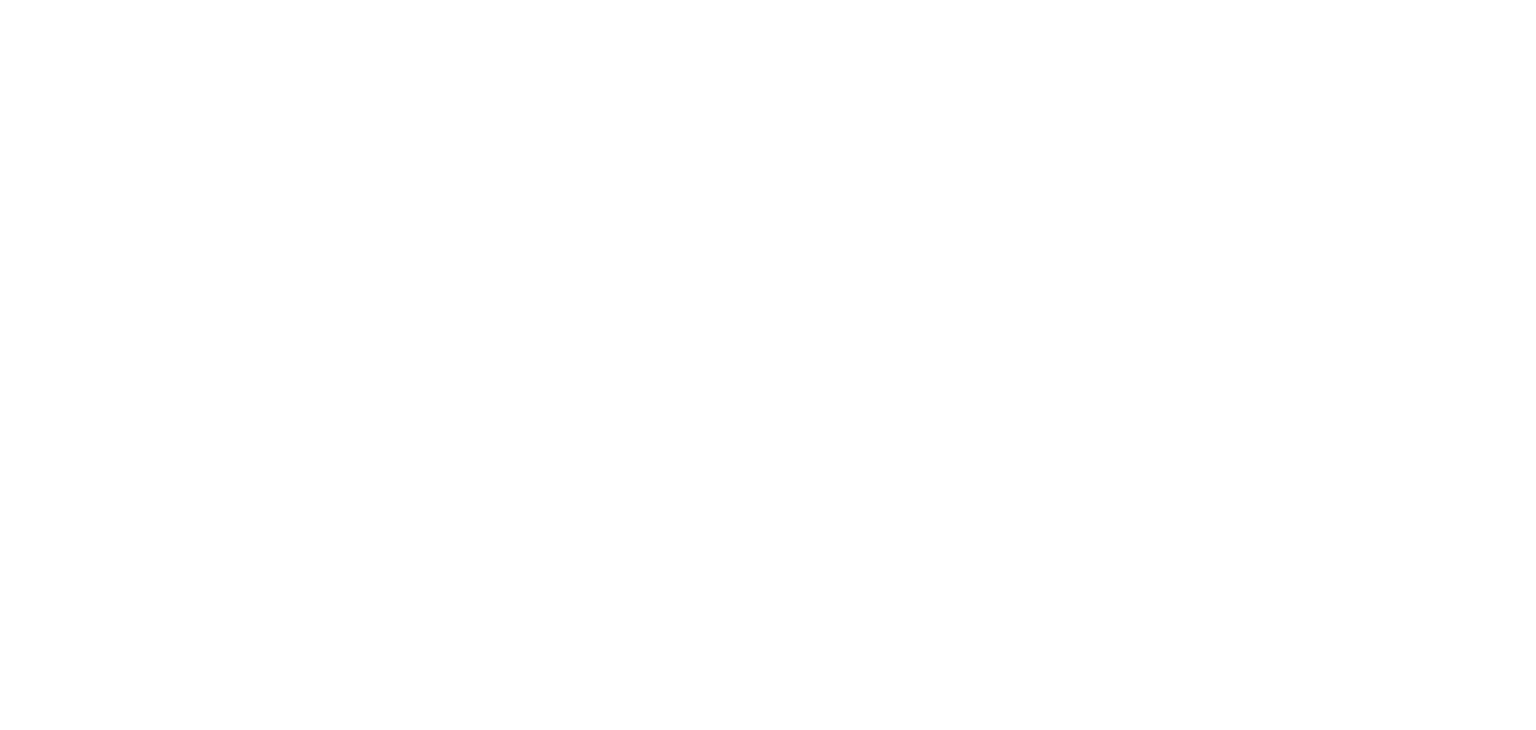 scroll, scrollTop: 0, scrollLeft: 0, axis: both 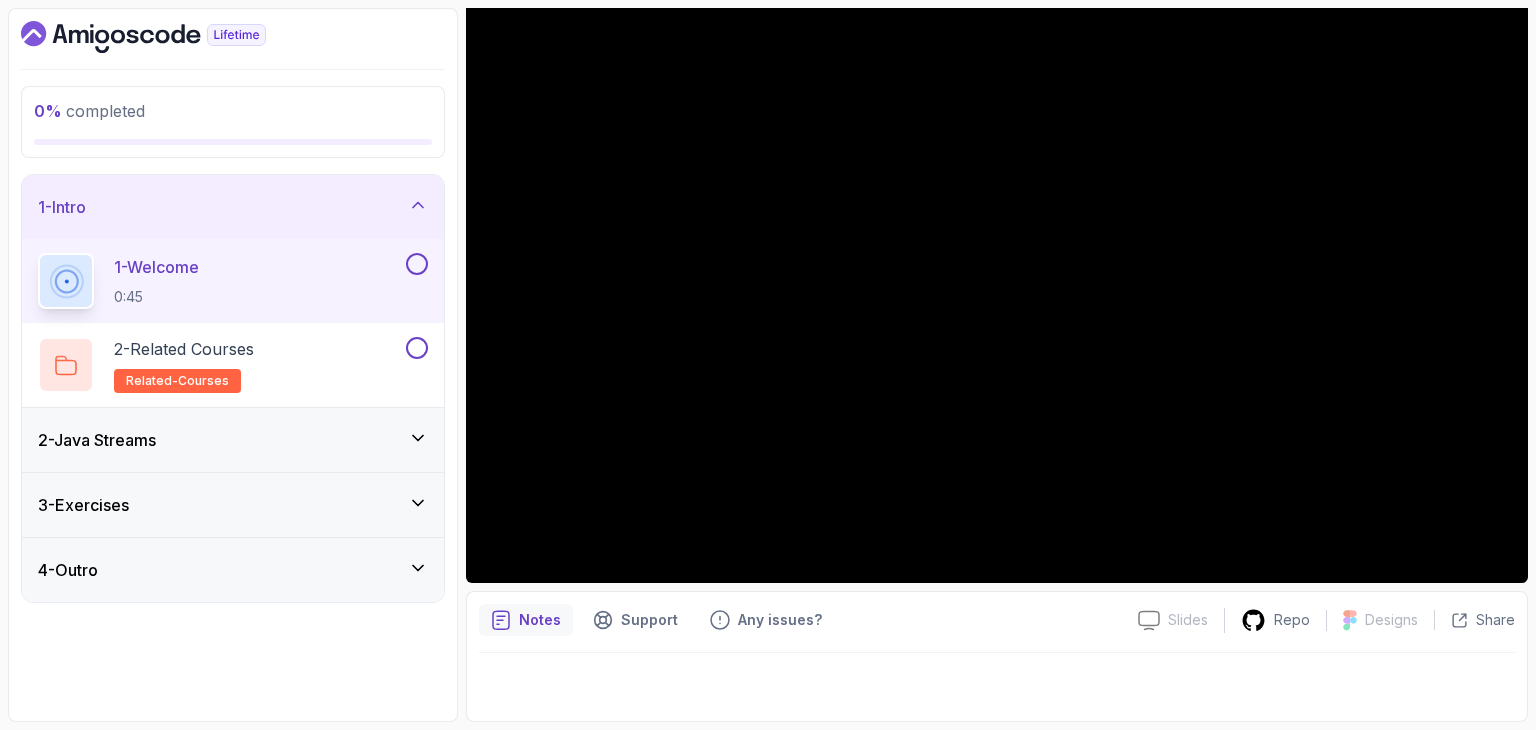 click on "2  -  Java Streams" at bounding box center [233, 440] 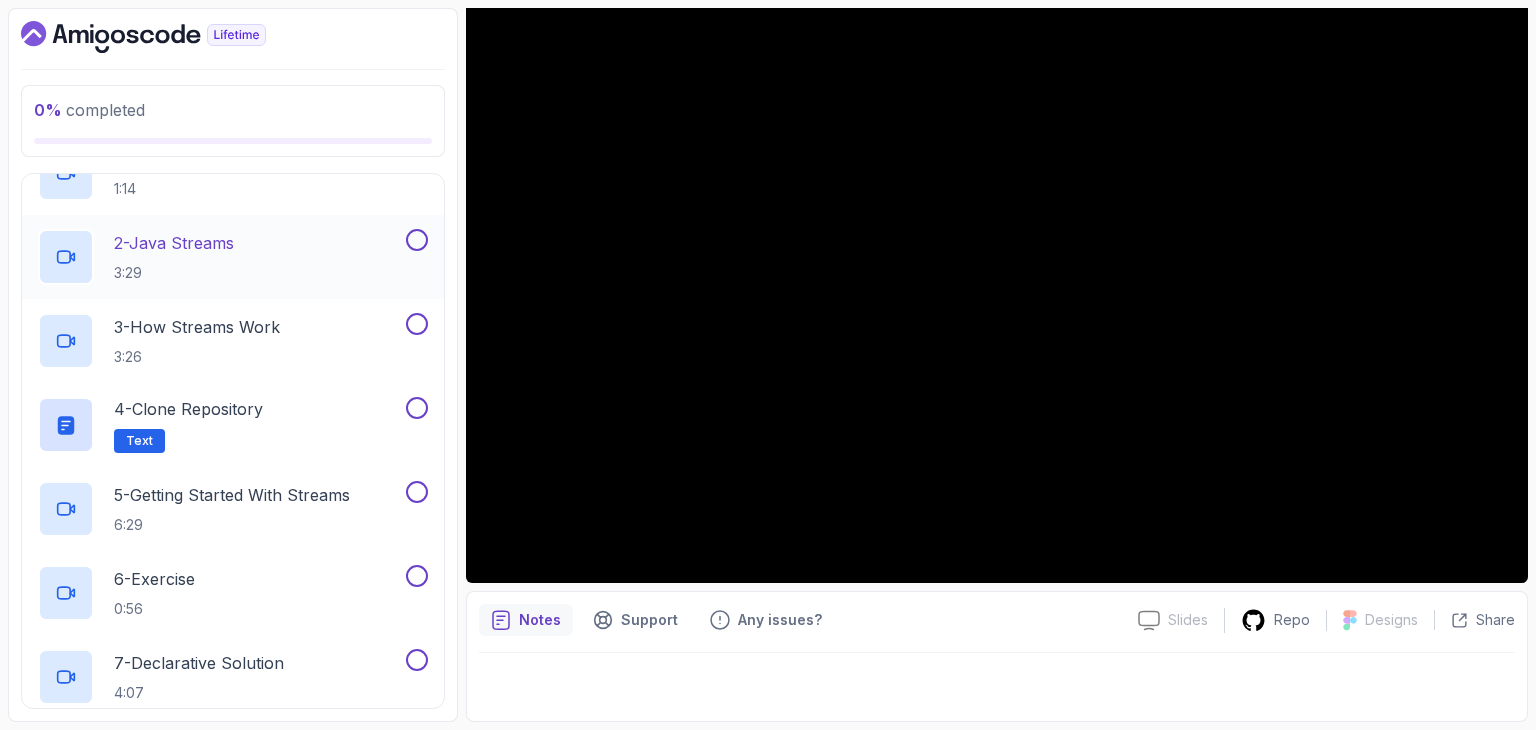scroll, scrollTop: 200, scrollLeft: 0, axis: vertical 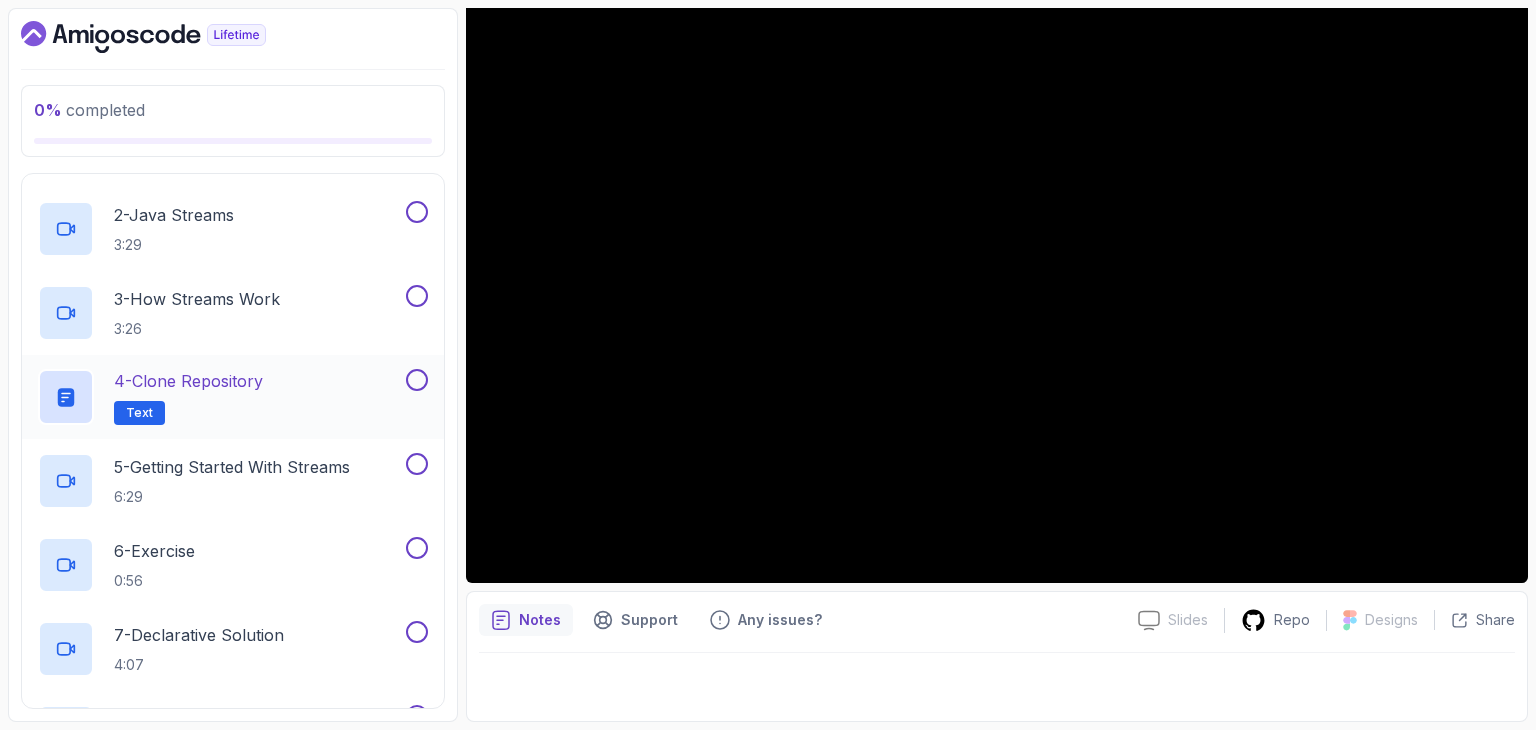 click on "4  -  Clone Repository" at bounding box center [188, 381] 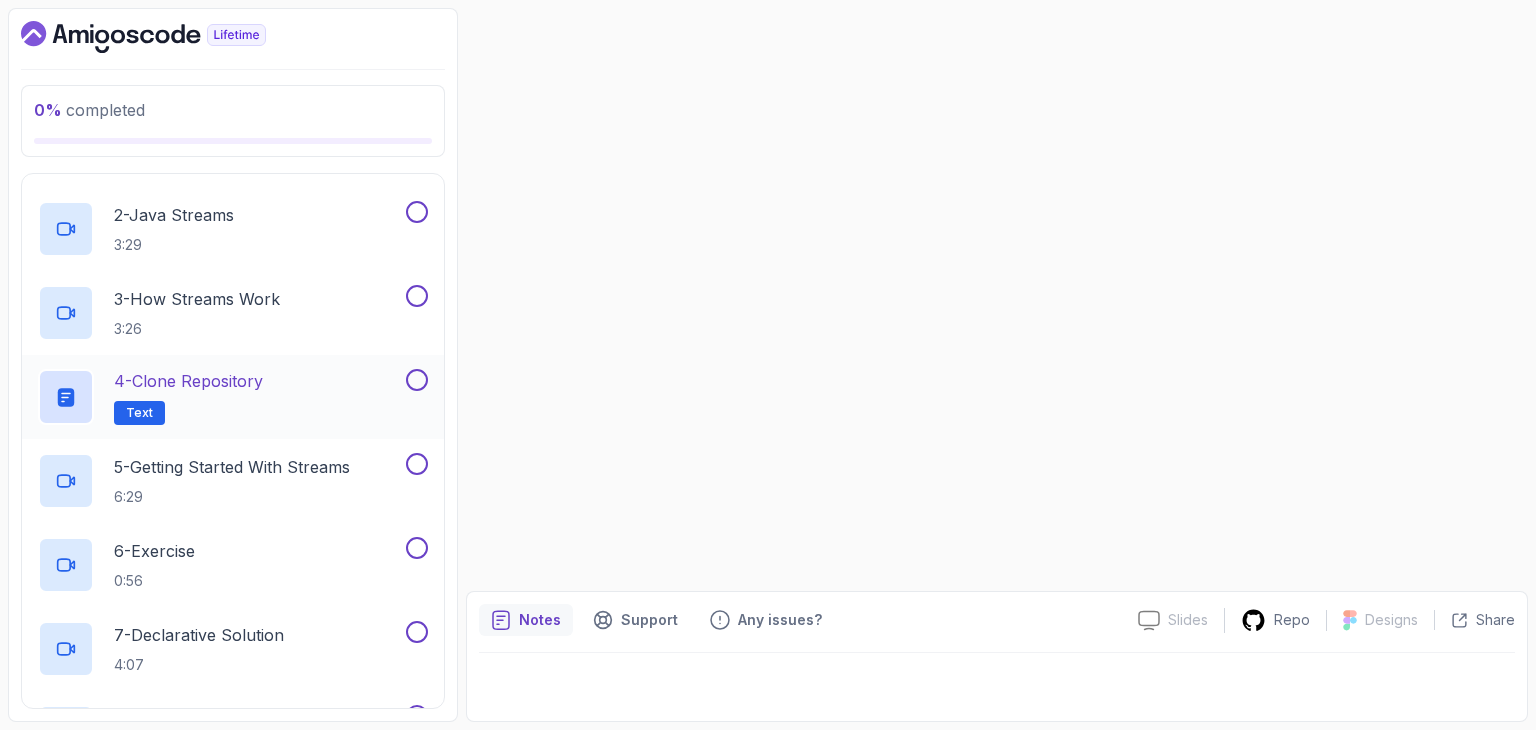 scroll, scrollTop: 0, scrollLeft: 0, axis: both 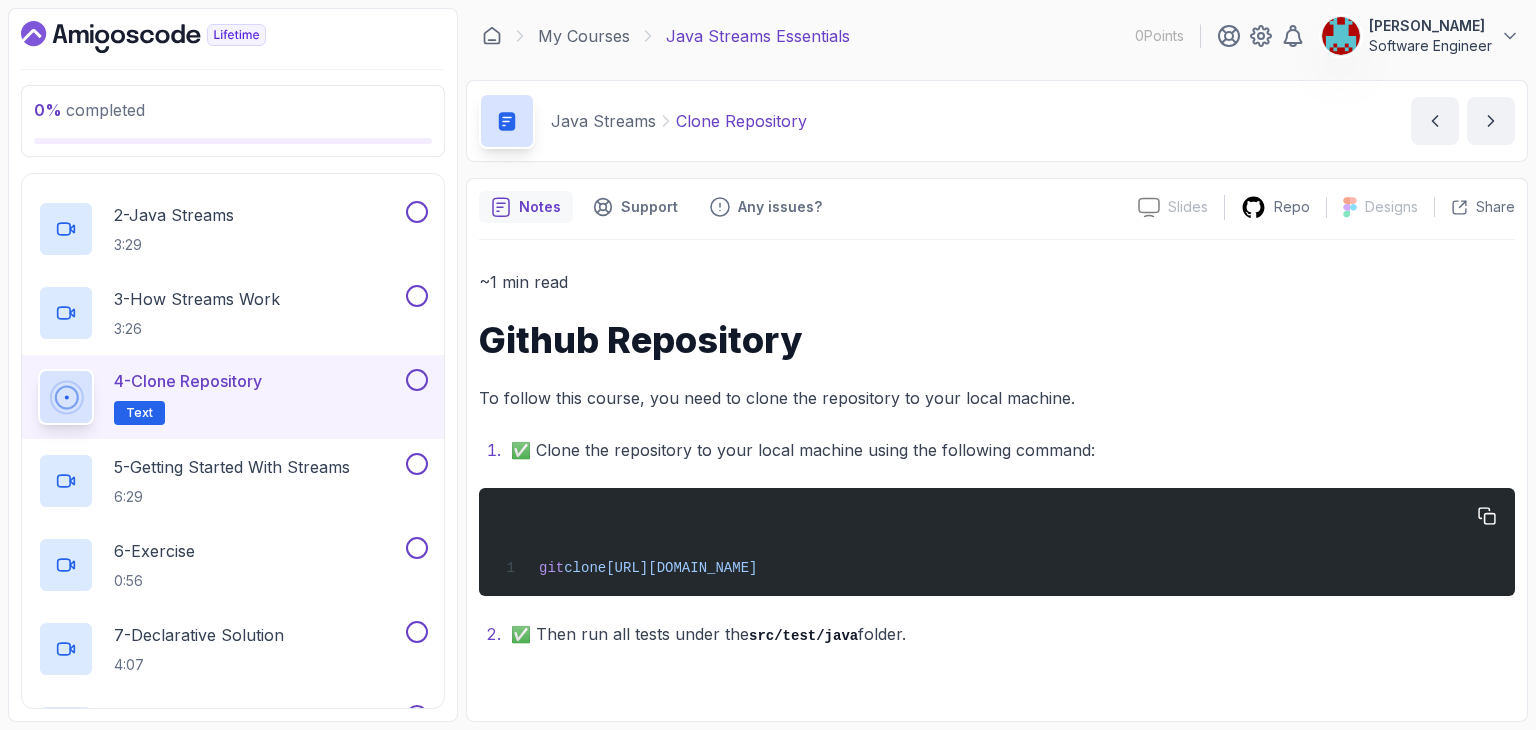 drag, startPoint x: 840, startPoint y: 569, endPoint x: 615, endPoint y: 565, distance: 225.03555 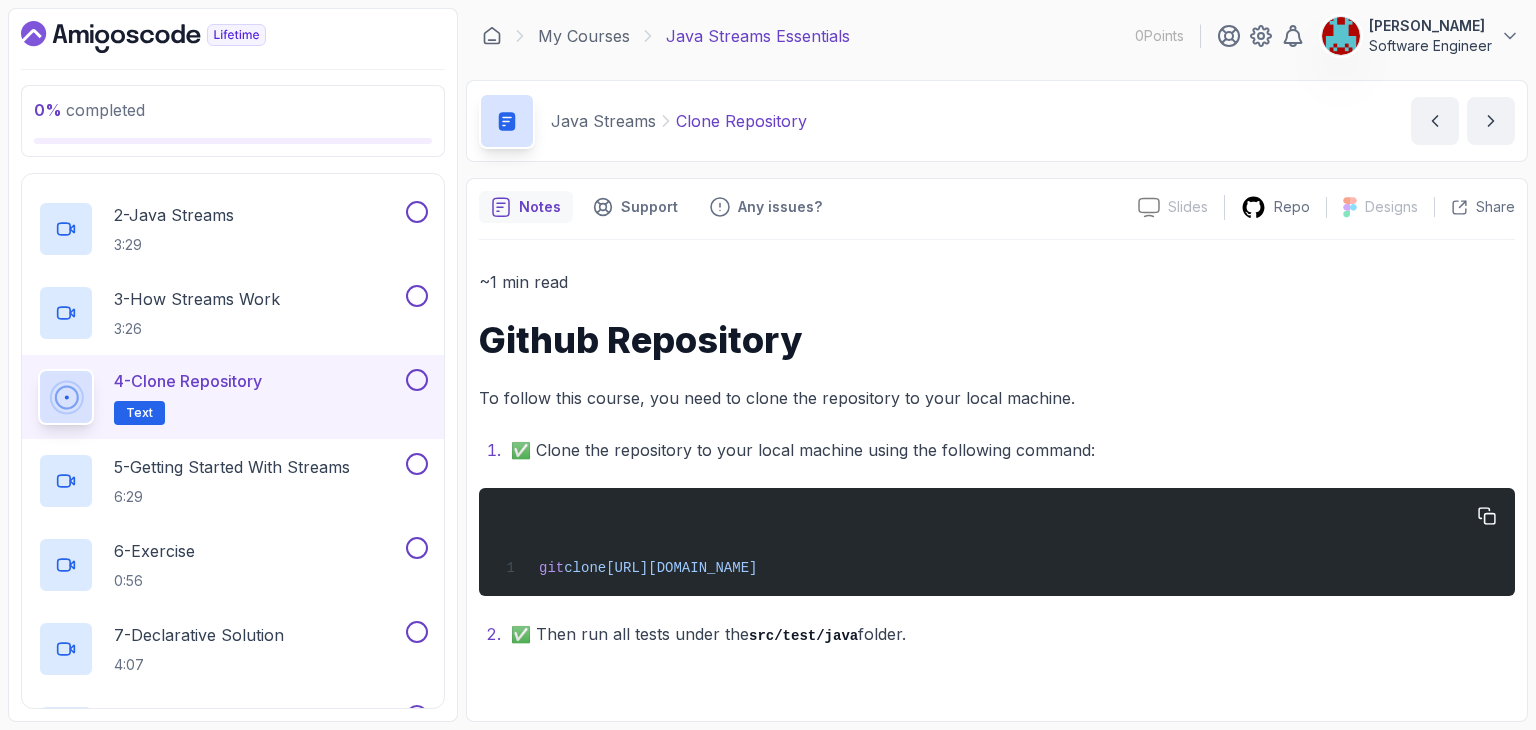 click on "https://github.com/amigoscode/java-streams.git" at bounding box center (681, 568) 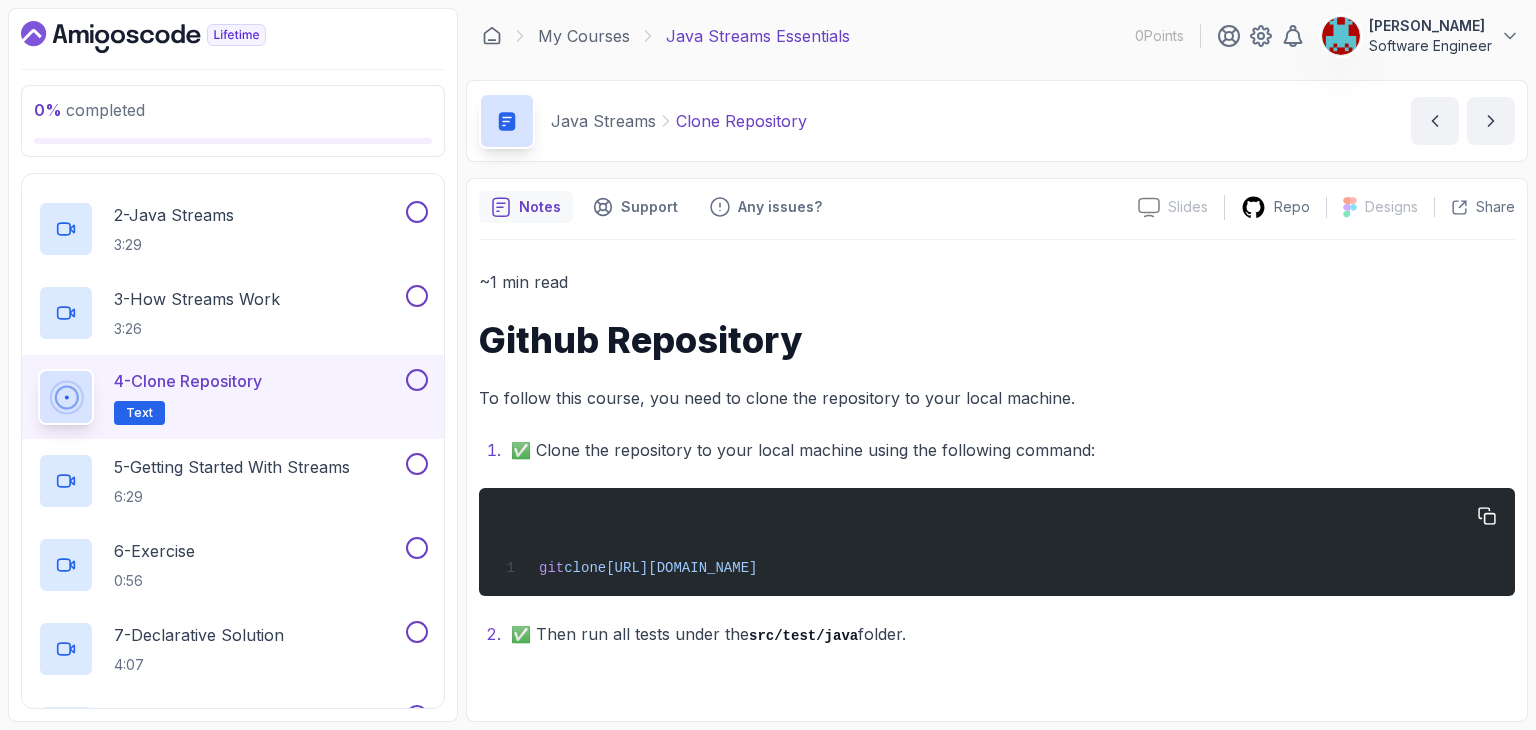 drag, startPoint x: 936, startPoint y: 565, endPoint x: 616, endPoint y: 563, distance: 320.00626 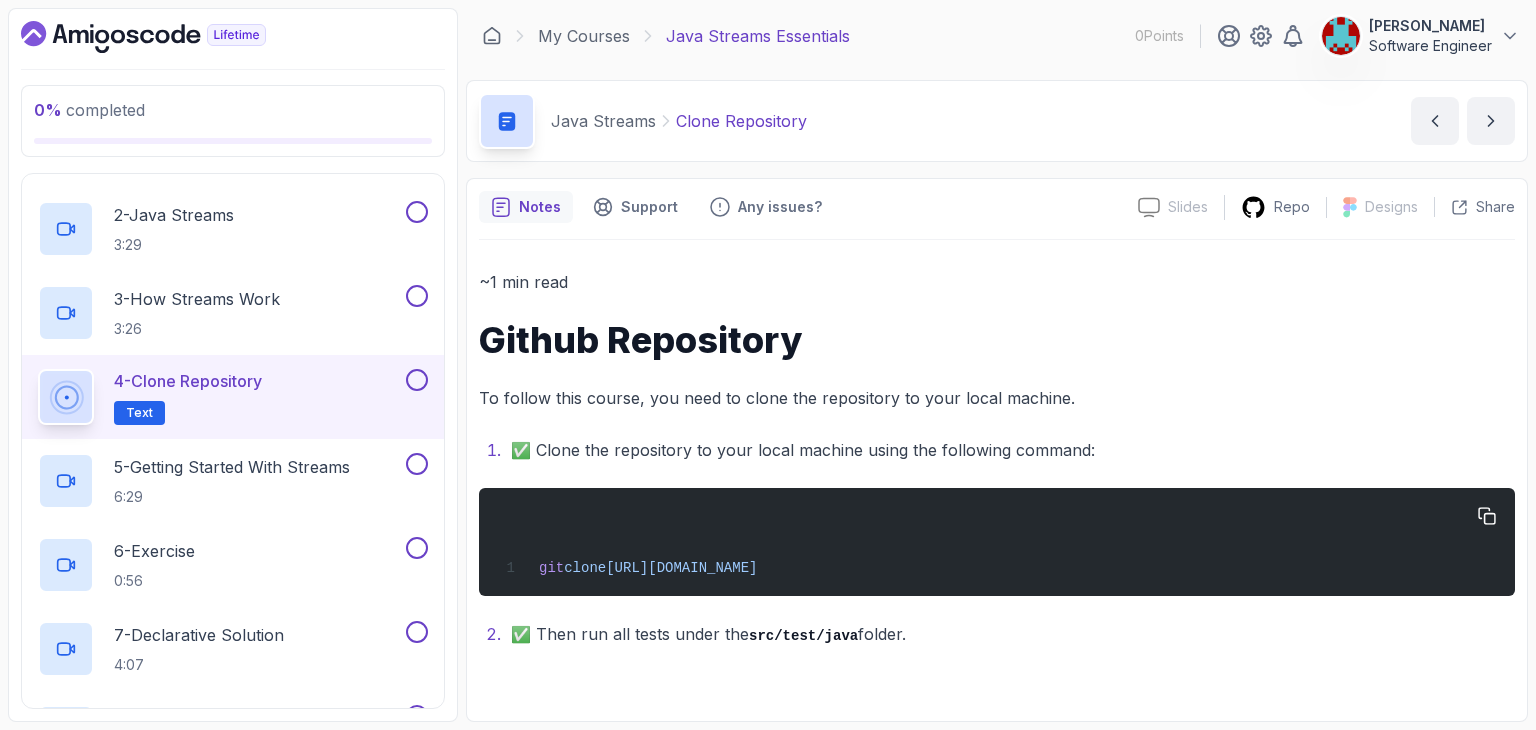 click on "https://github.com/amigoscode/java-streams.git" at bounding box center [681, 568] 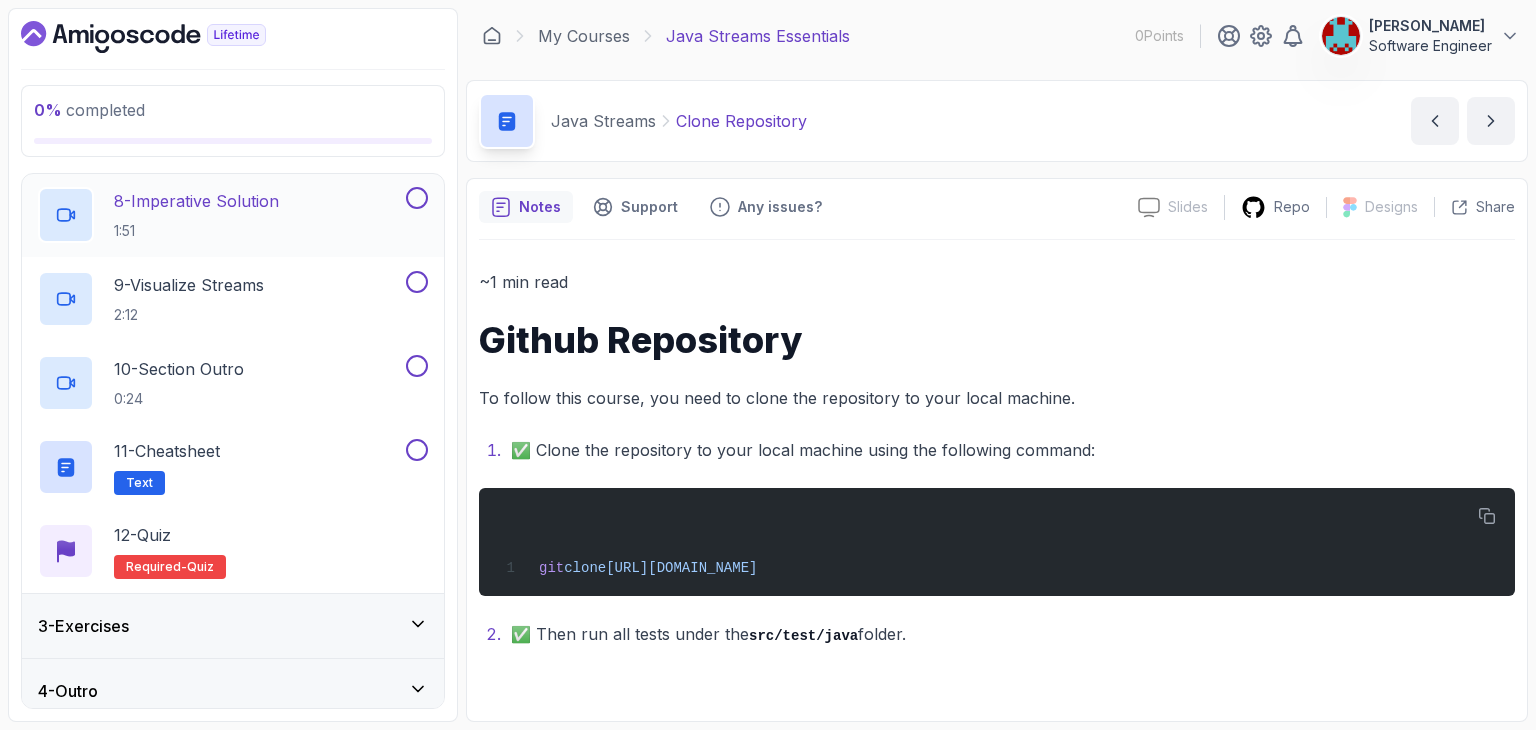 scroll, scrollTop: 732, scrollLeft: 0, axis: vertical 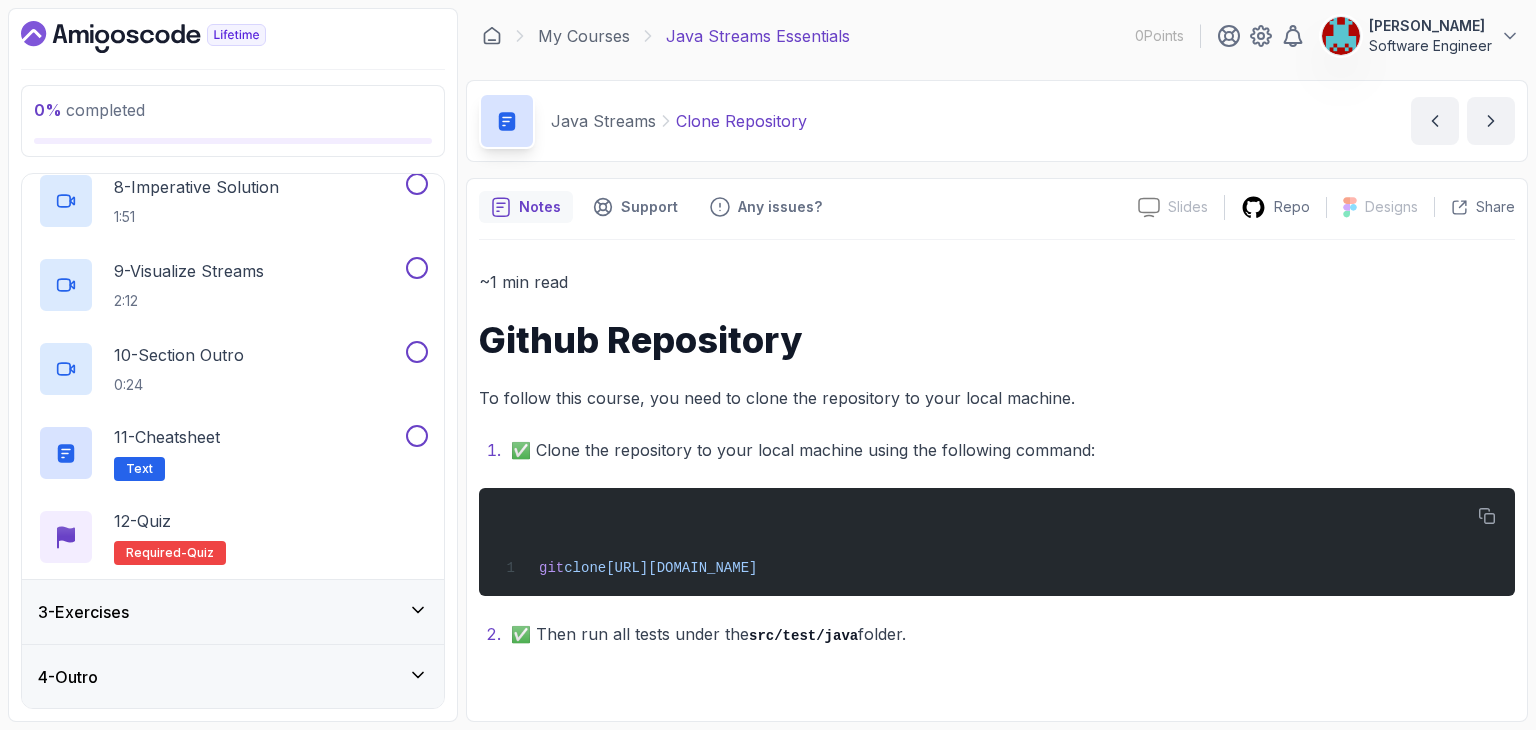 click on "3  -  Exercises" at bounding box center (233, 612) 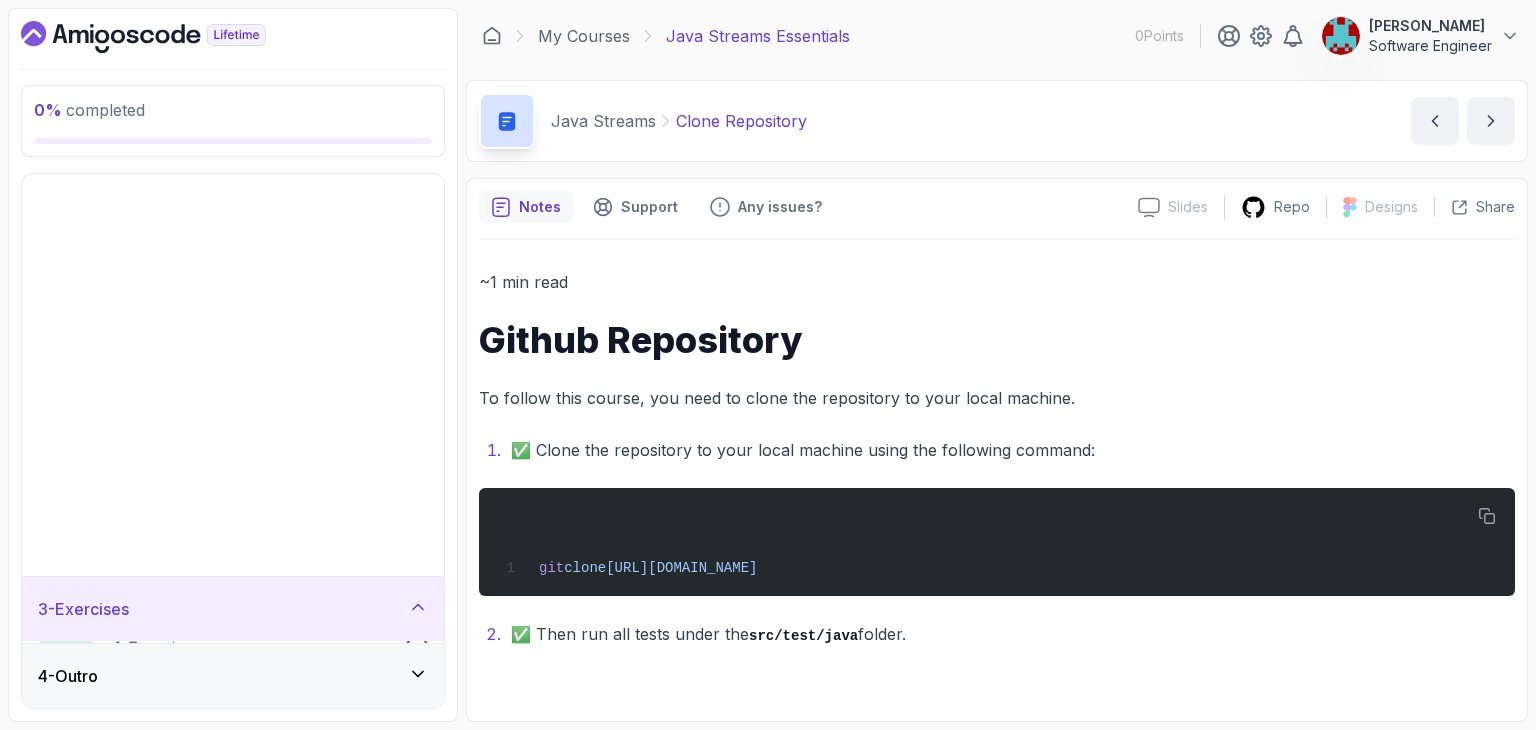 scroll, scrollTop: 0, scrollLeft: 0, axis: both 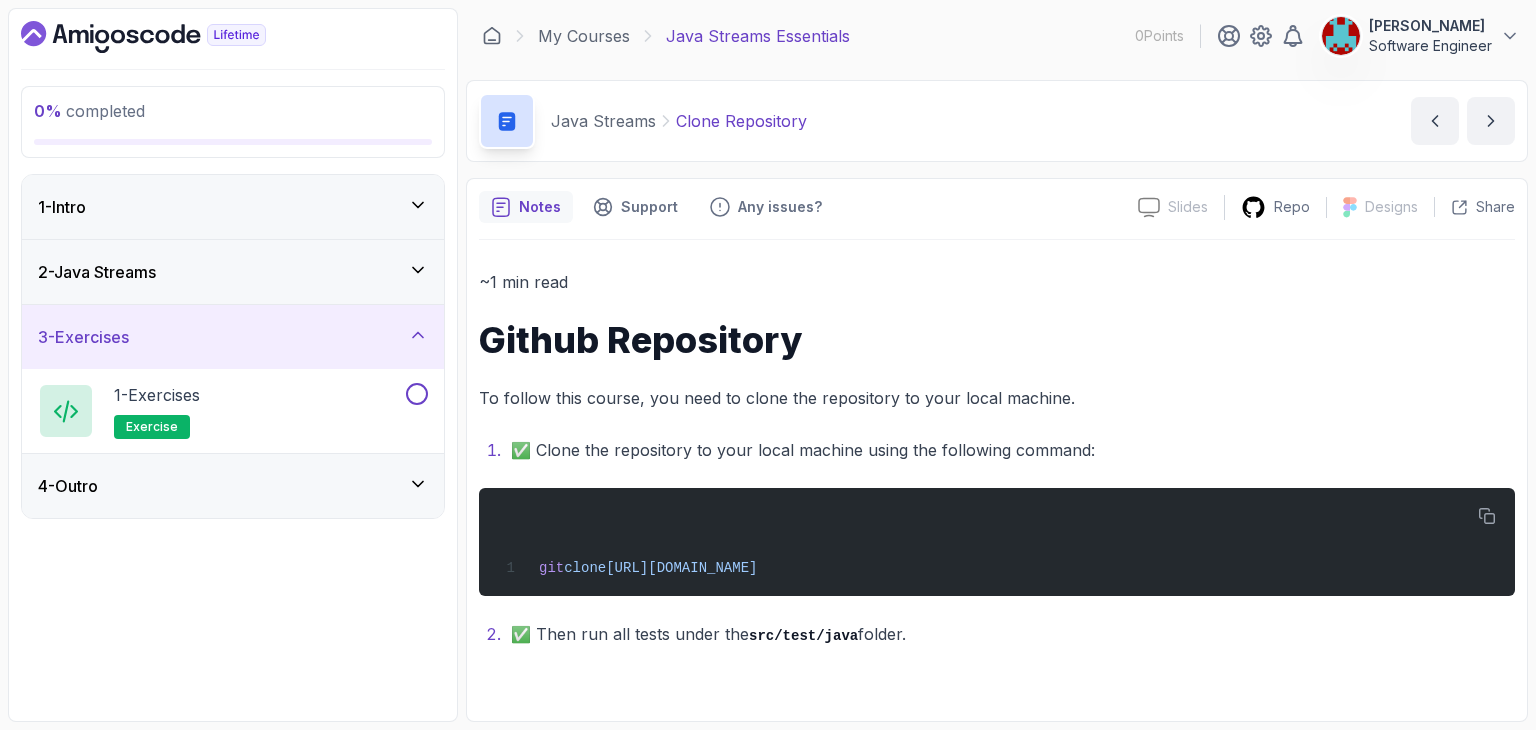 click on "4  -  Outro" at bounding box center (233, 486) 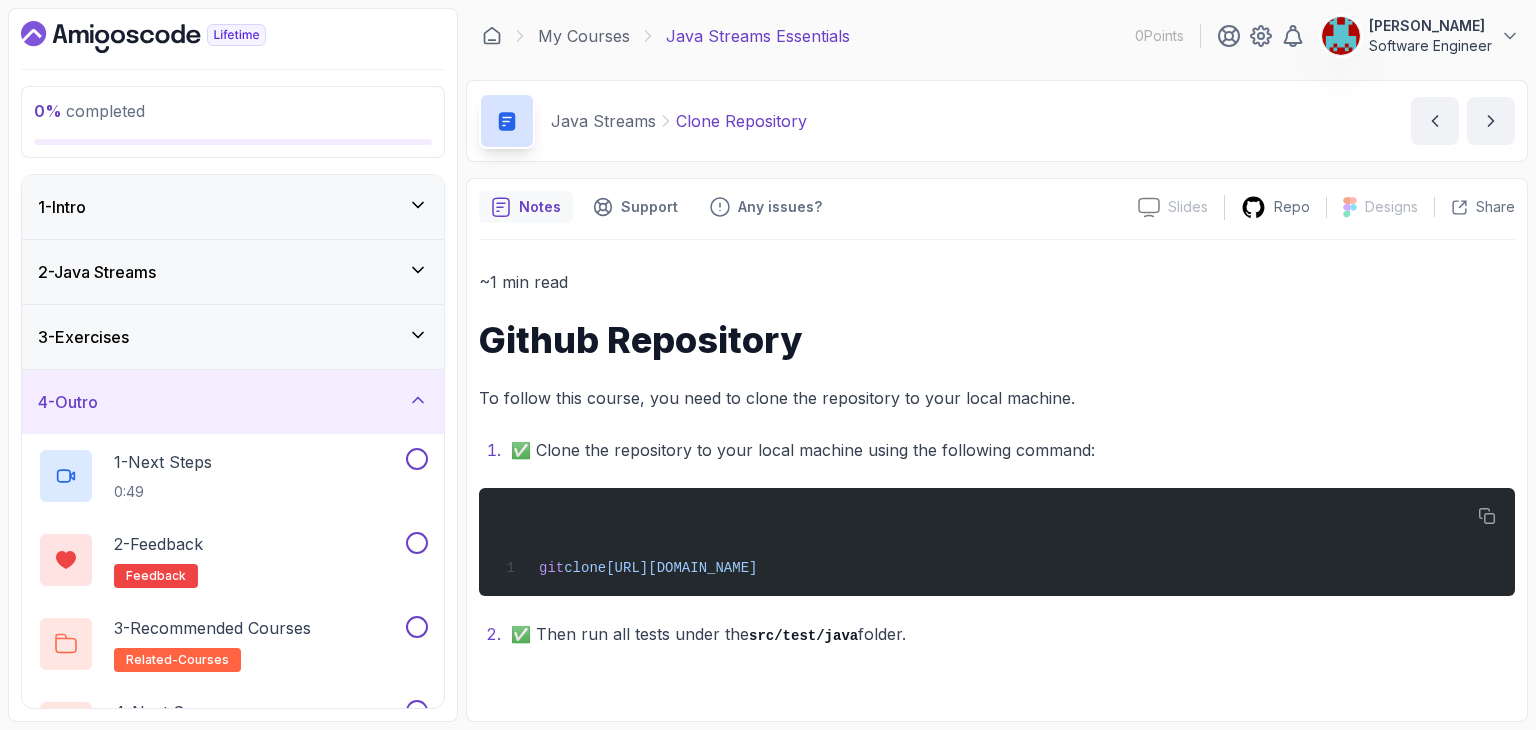 scroll, scrollTop: 60, scrollLeft: 0, axis: vertical 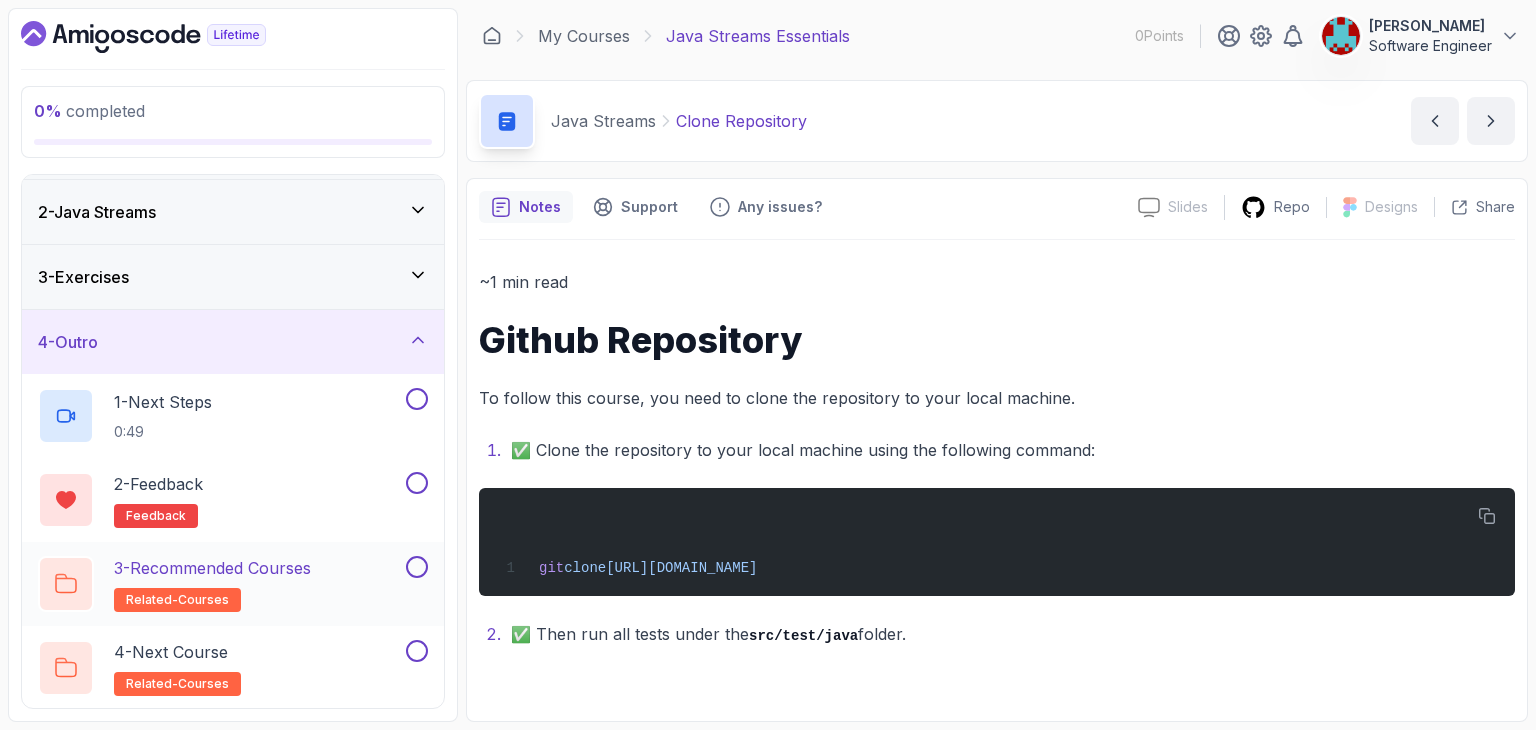 click on "3  -  Recommended Courses" at bounding box center [212, 568] 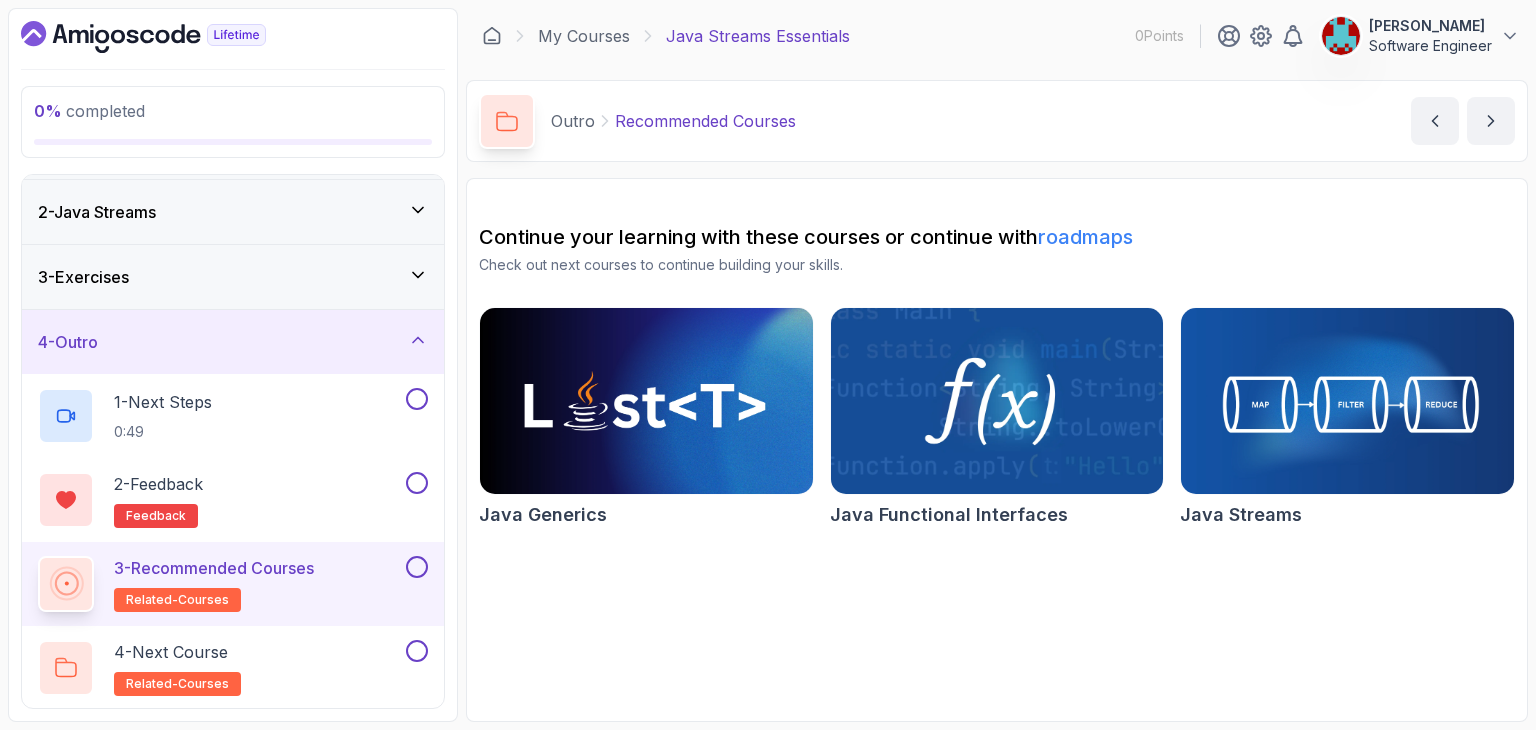 click on "Java Functional Interfaces" at bounding box center [949, 515] 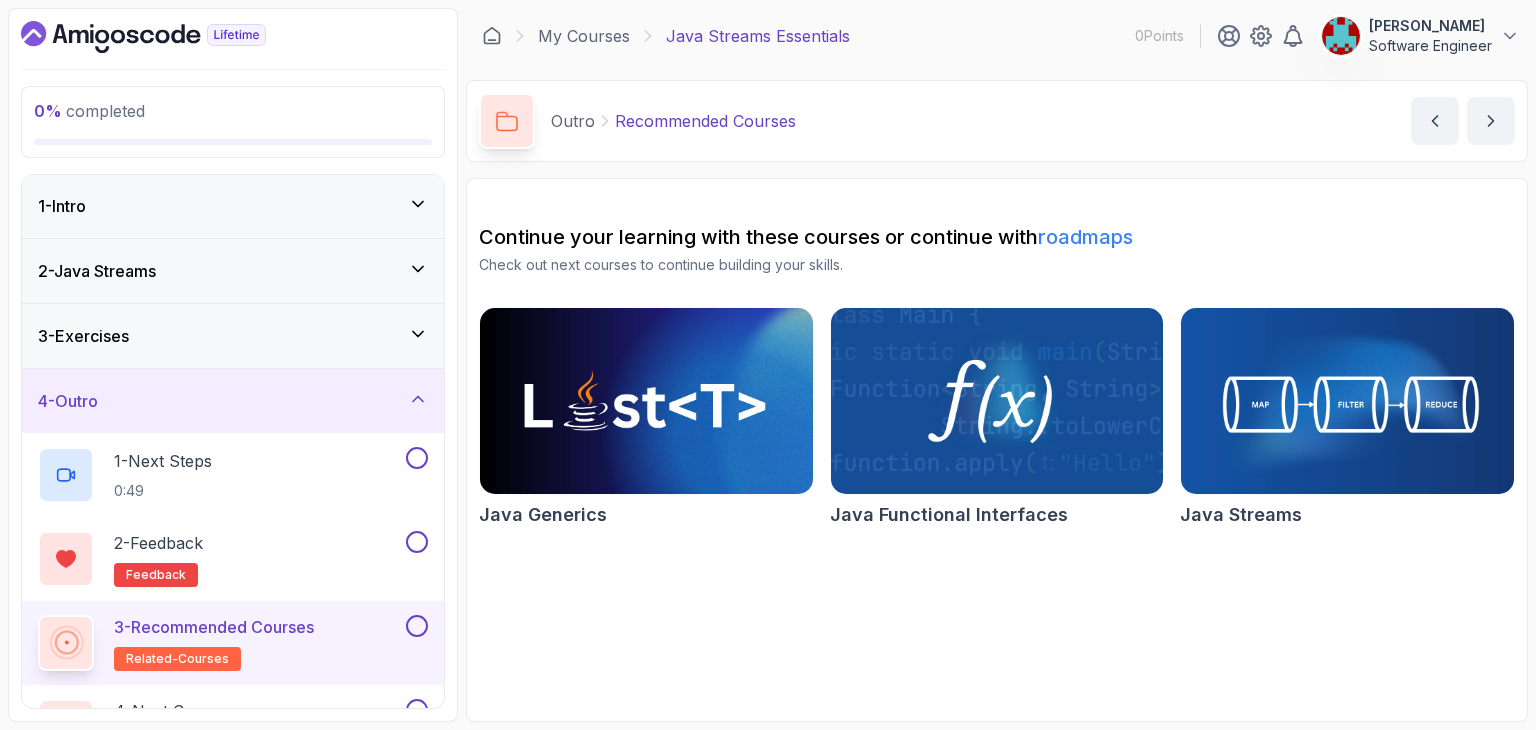 scroll, scrollTop: 0, scrollLeft: 0, axis: both 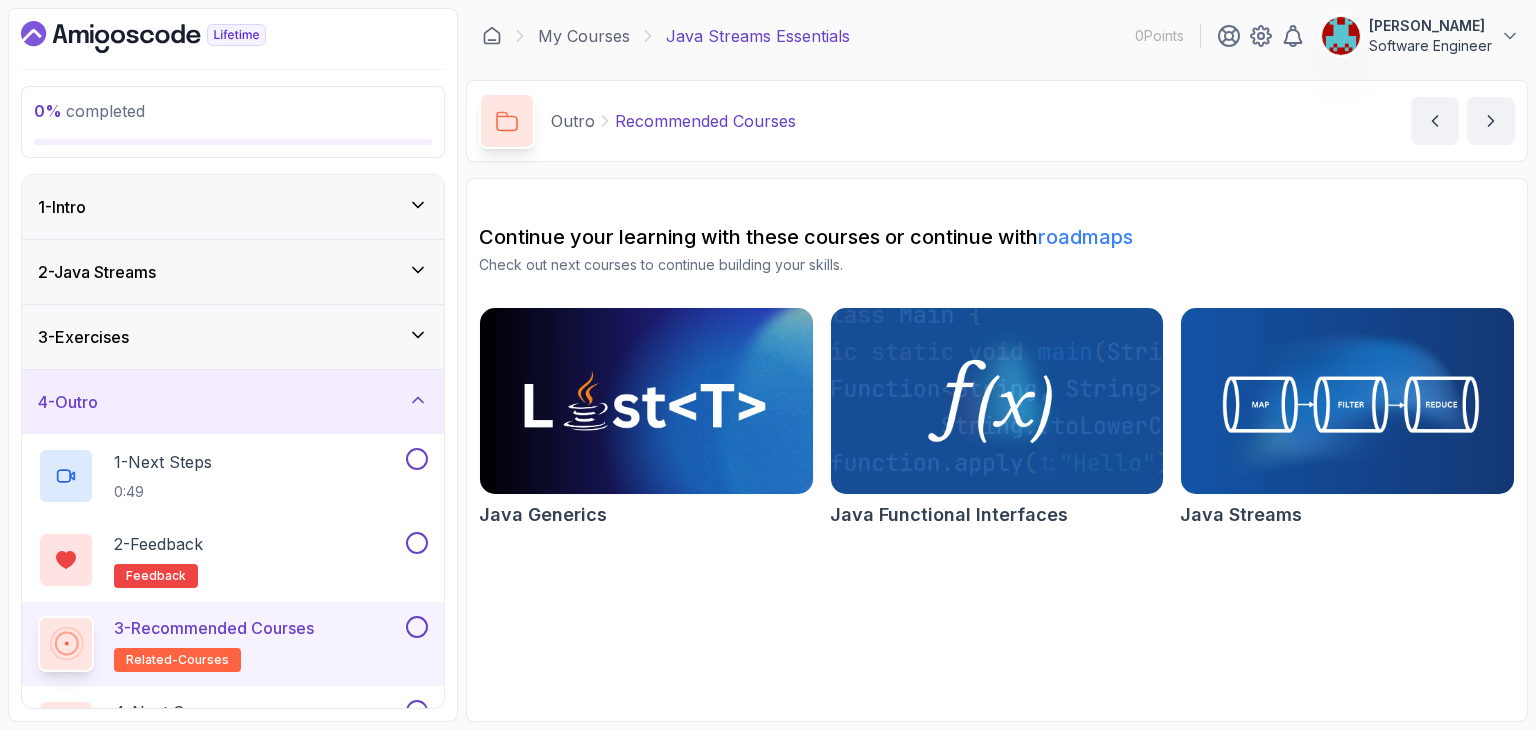 click 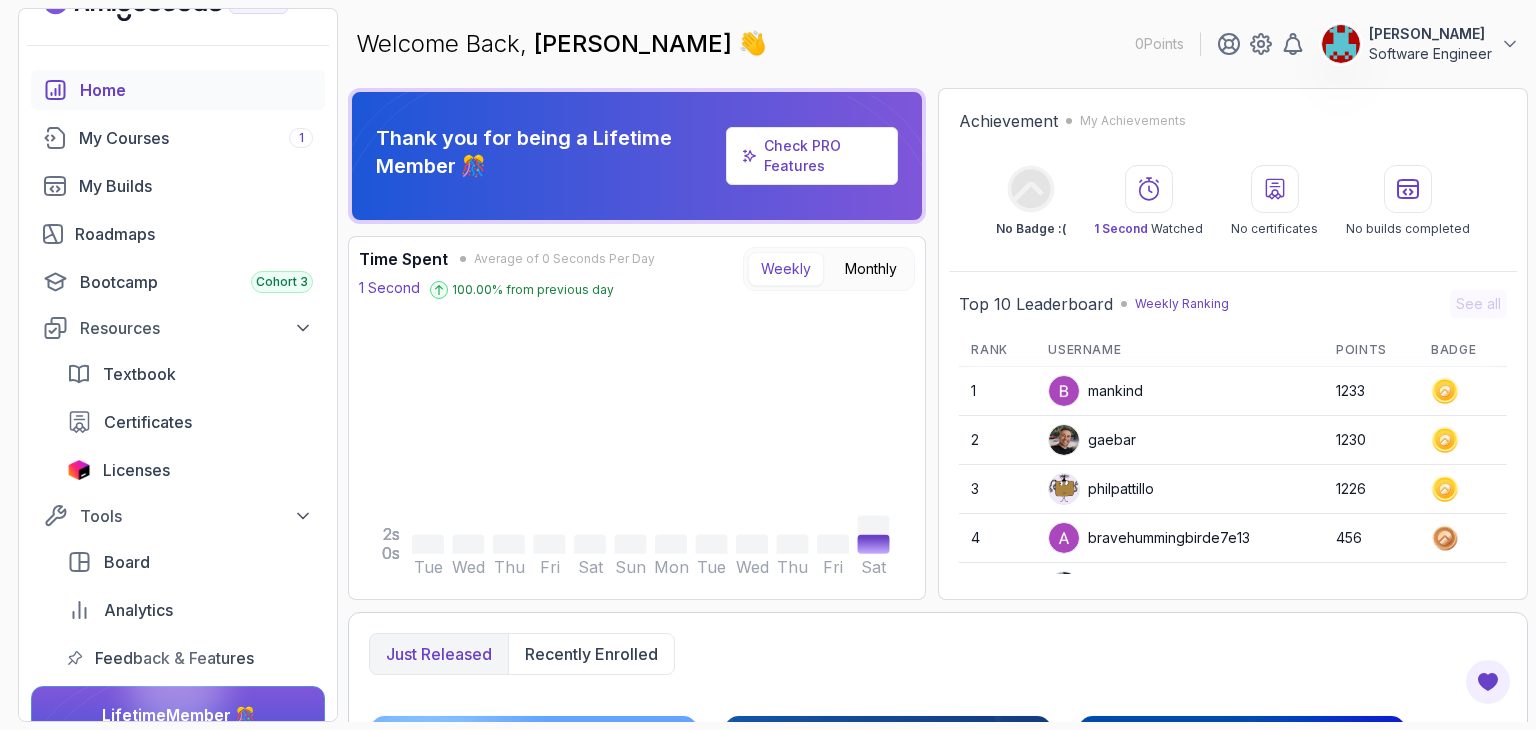 scroll, scrollTop: 136, scrollLeft: 0, axis: vertical 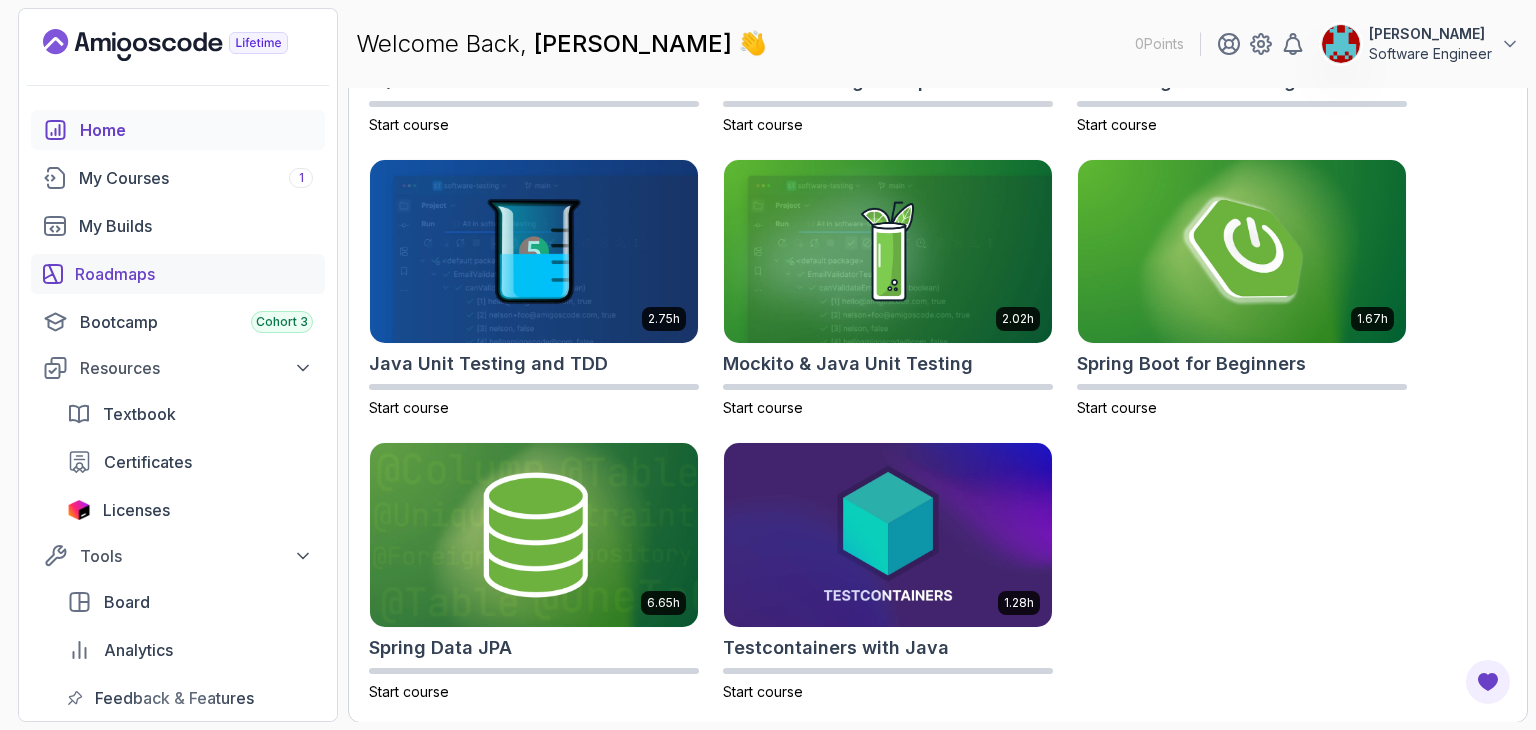 click on "Roadmaps" at bounding box center (194, 274) 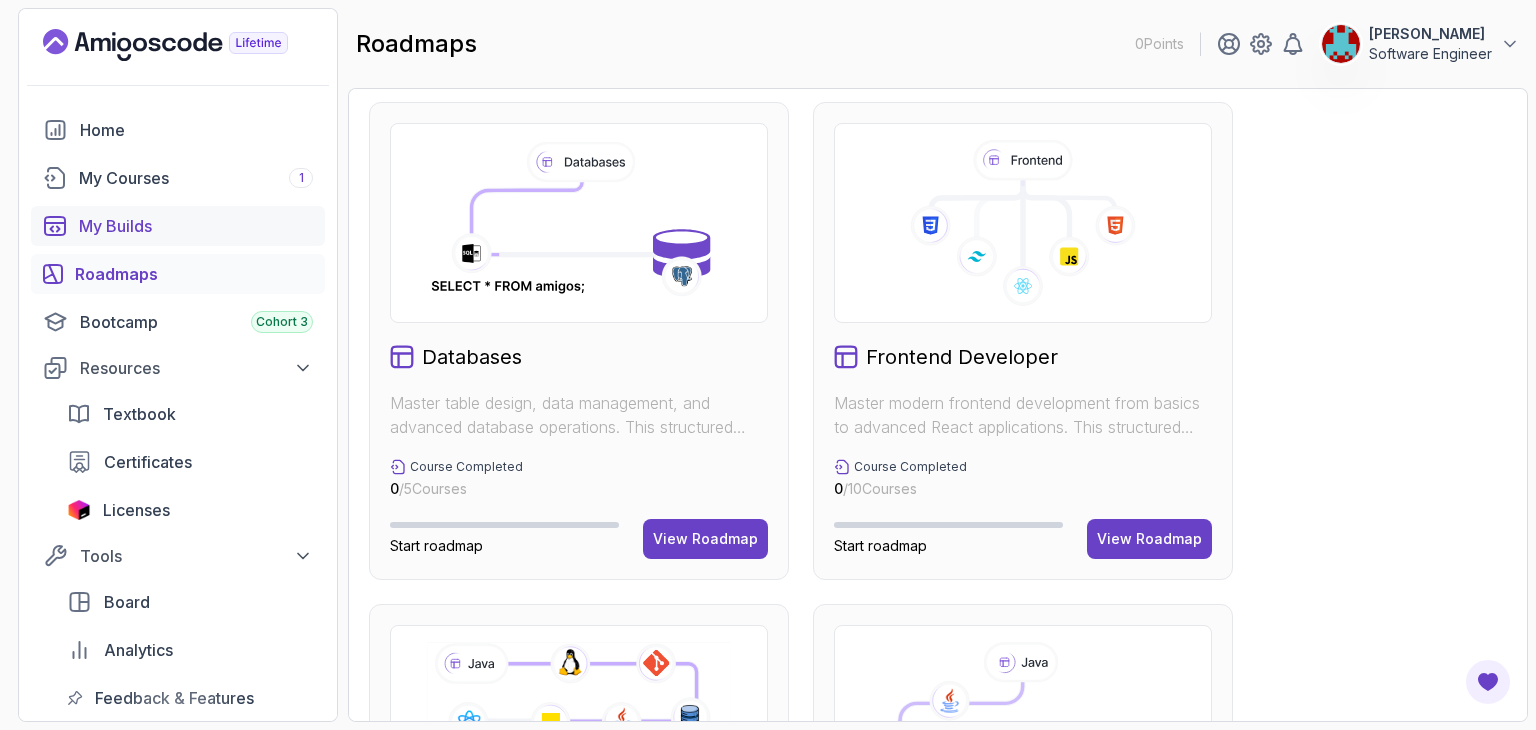 scroll, scrollTop: 0, scrollLeft: 0, axis: both 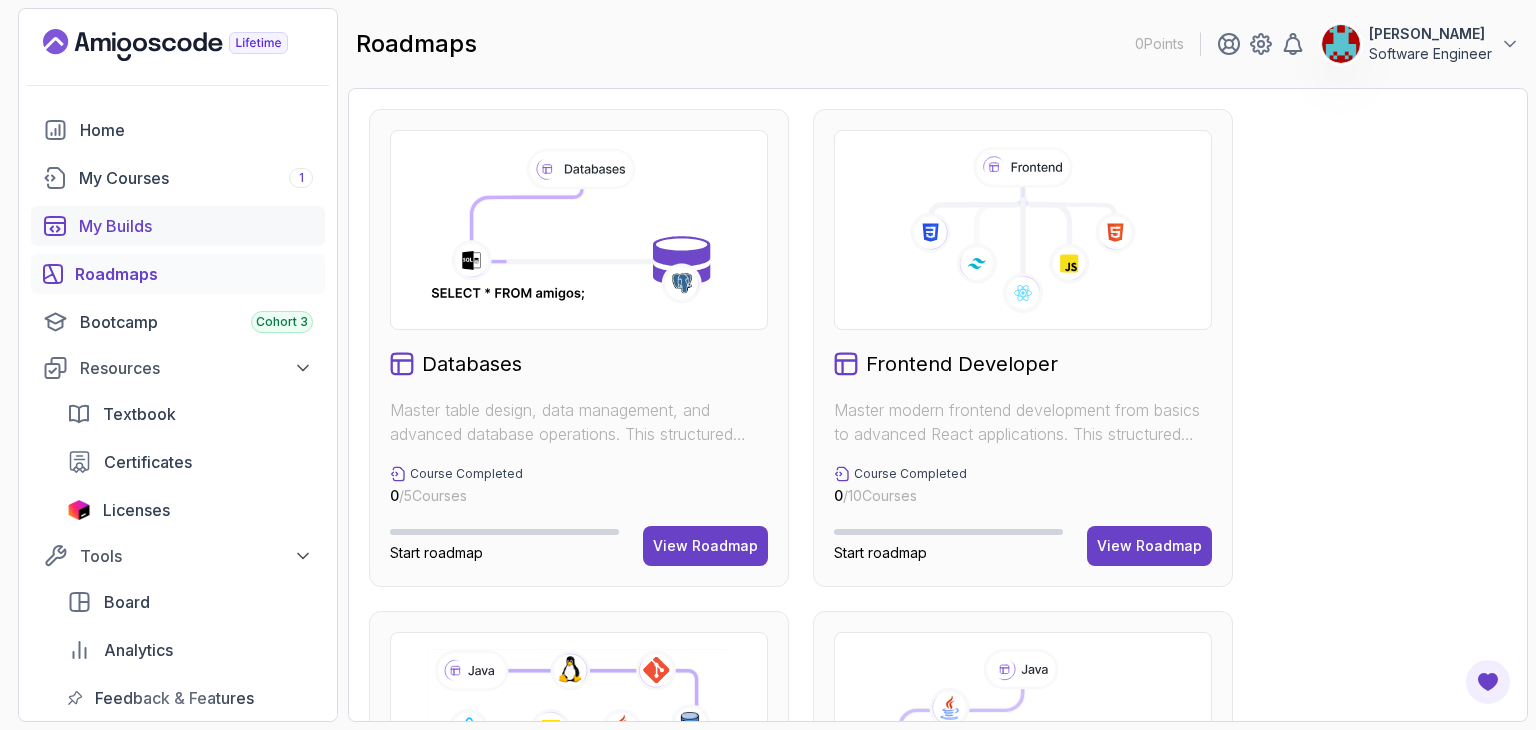 click on "My Builds" at bounding box center (196, 226) 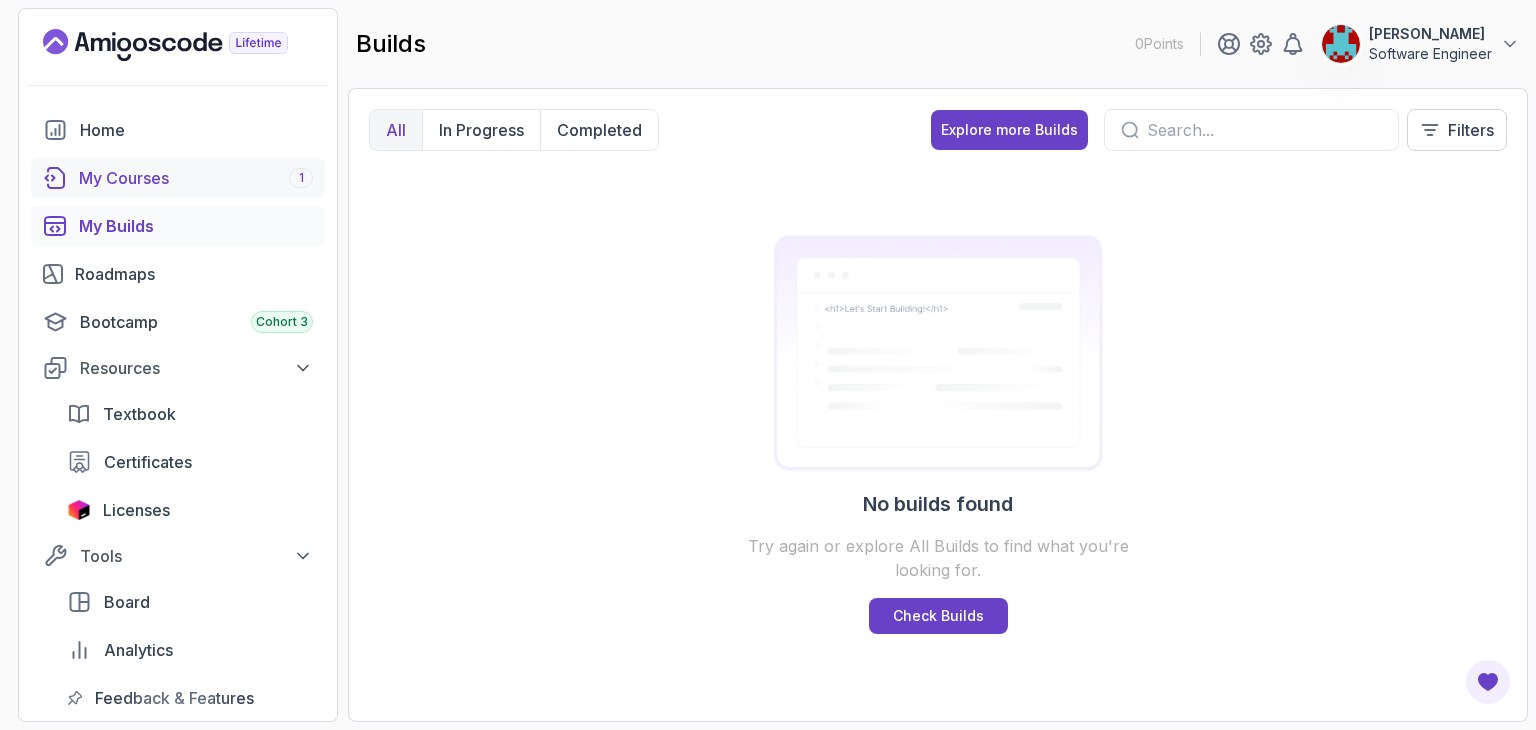 click on "My Courses 1" at bounding box center [196, 178] 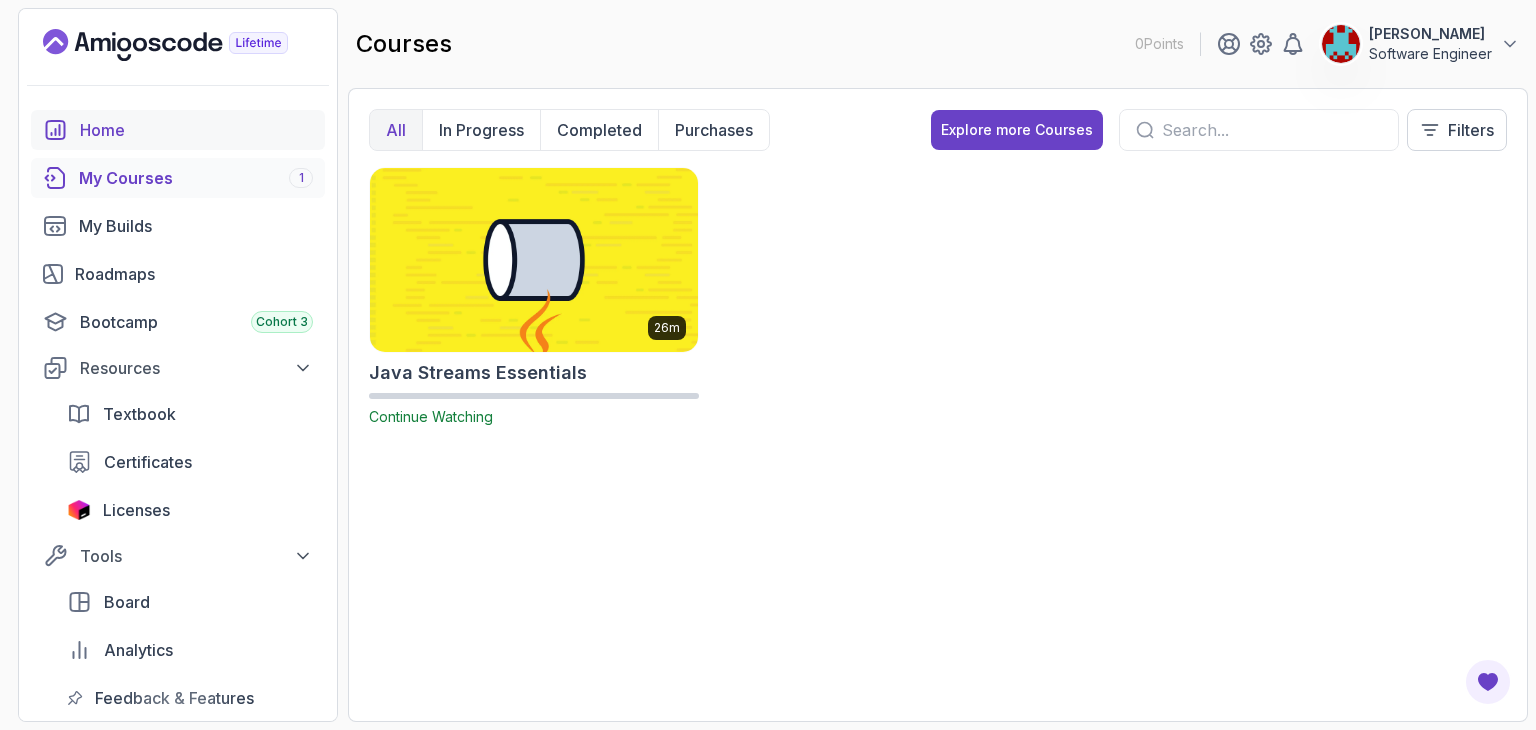 click on "Home" at bounding box center [196, 130] 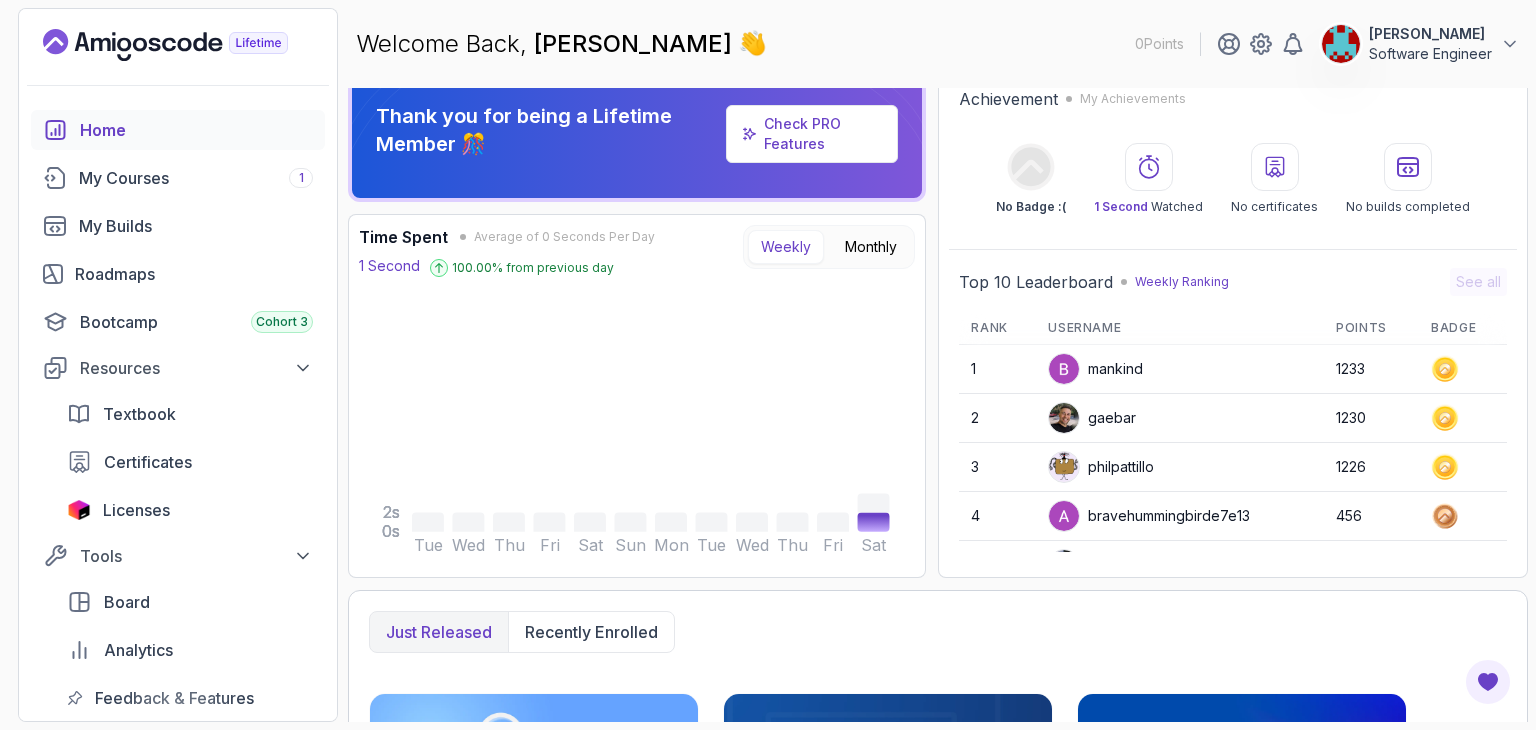 scroll, scrollTop: 0, scrollLeft: 0, axis: both 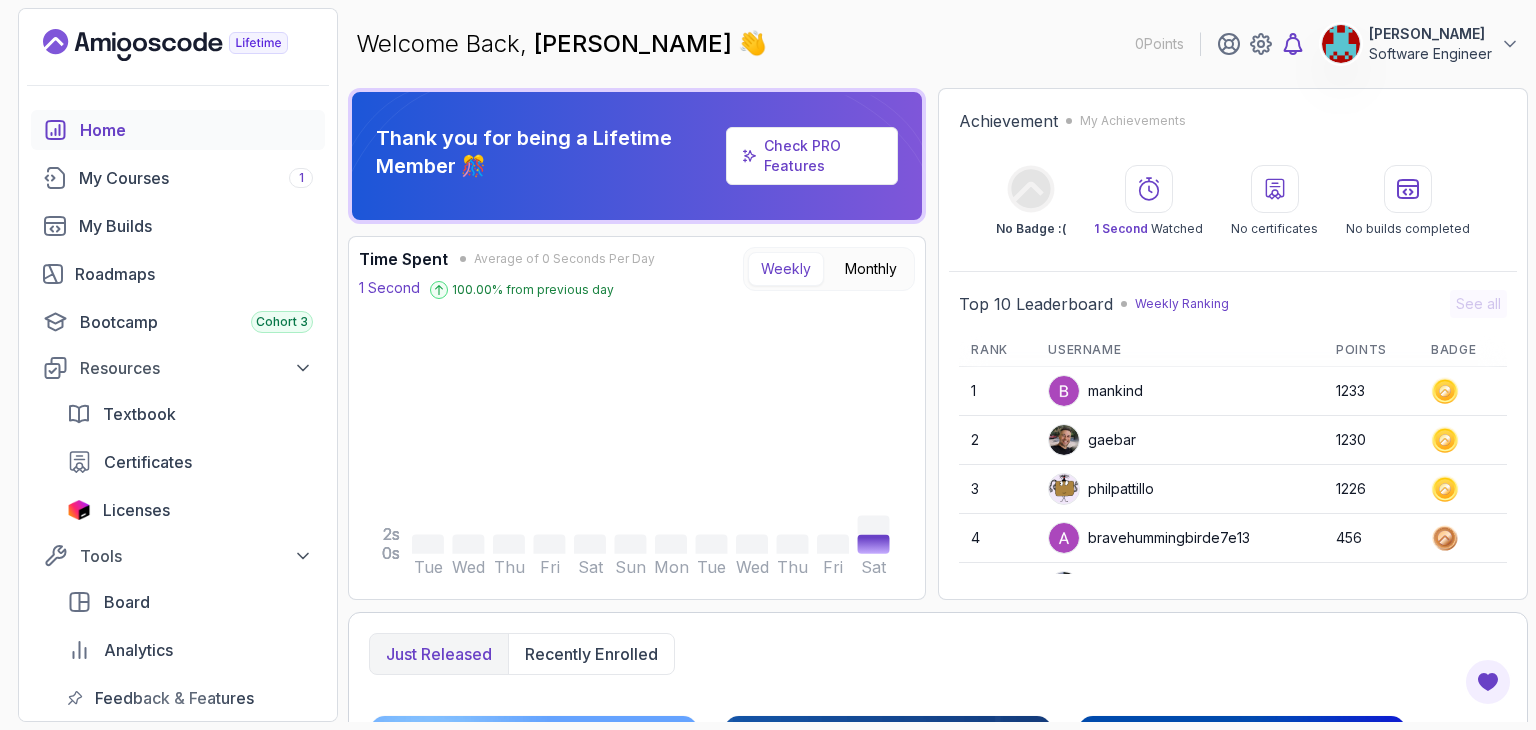 click on "Jean-Christophe CHEVALLIER Software Engineer" at bounding box center [1368, 44] 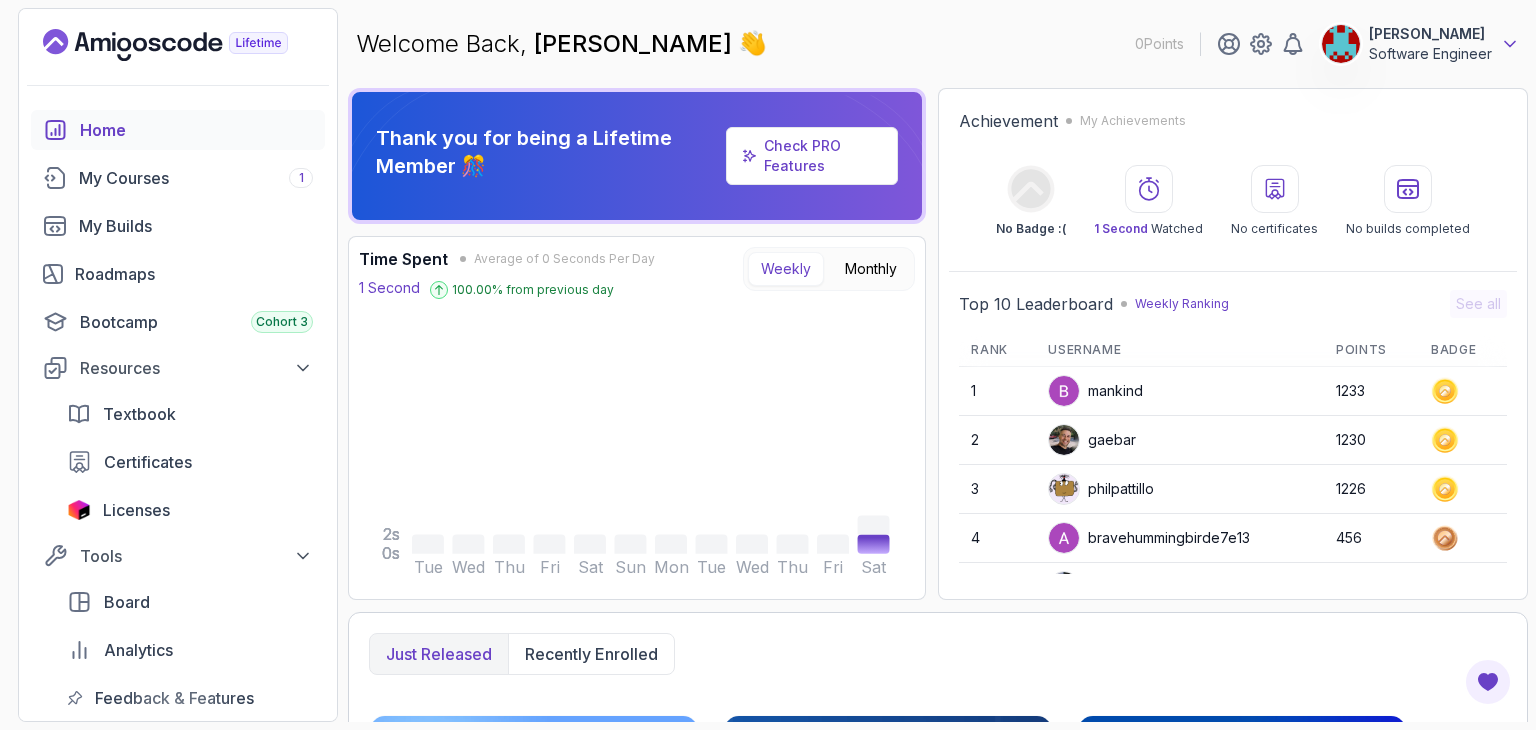 click 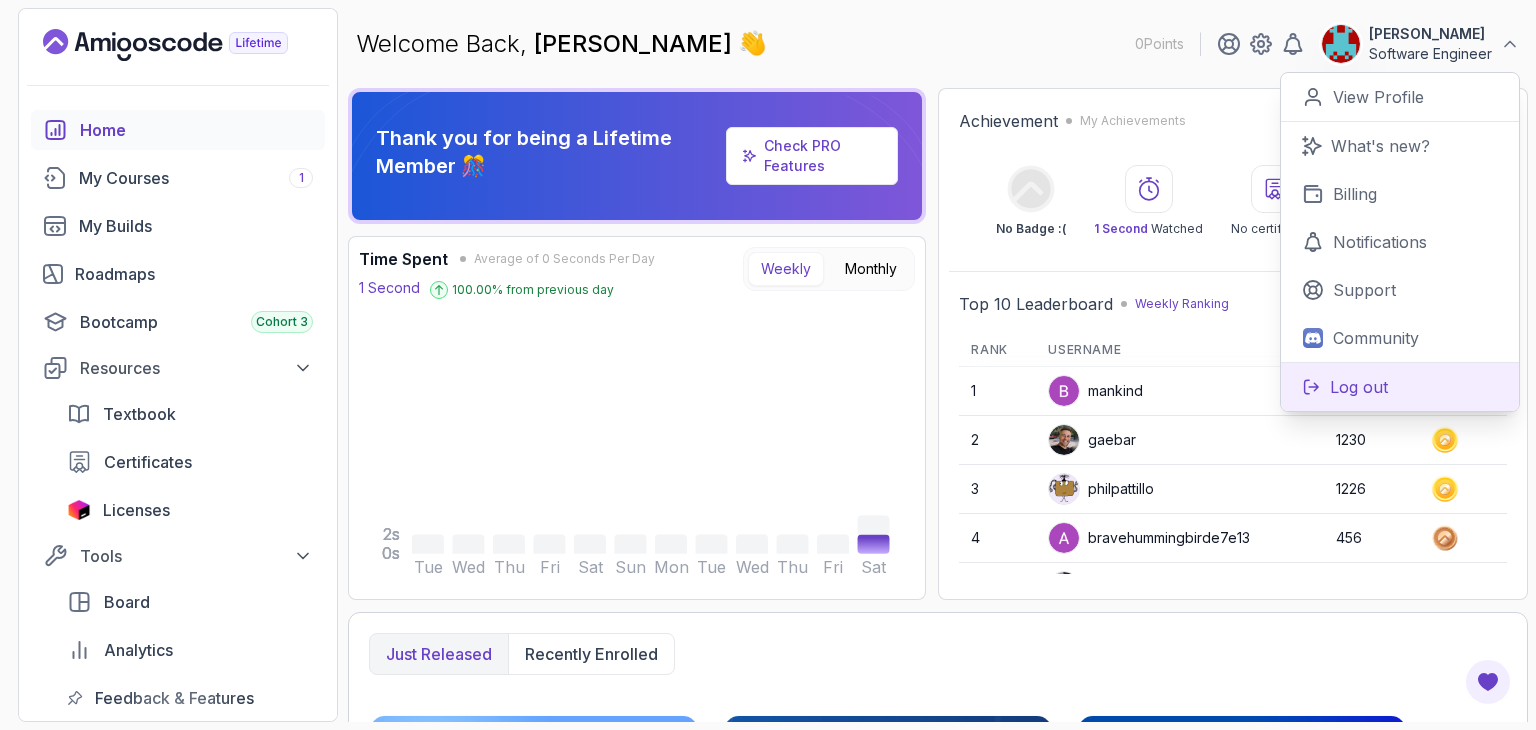 click on "Log out" at bounding box center (1359, 387) 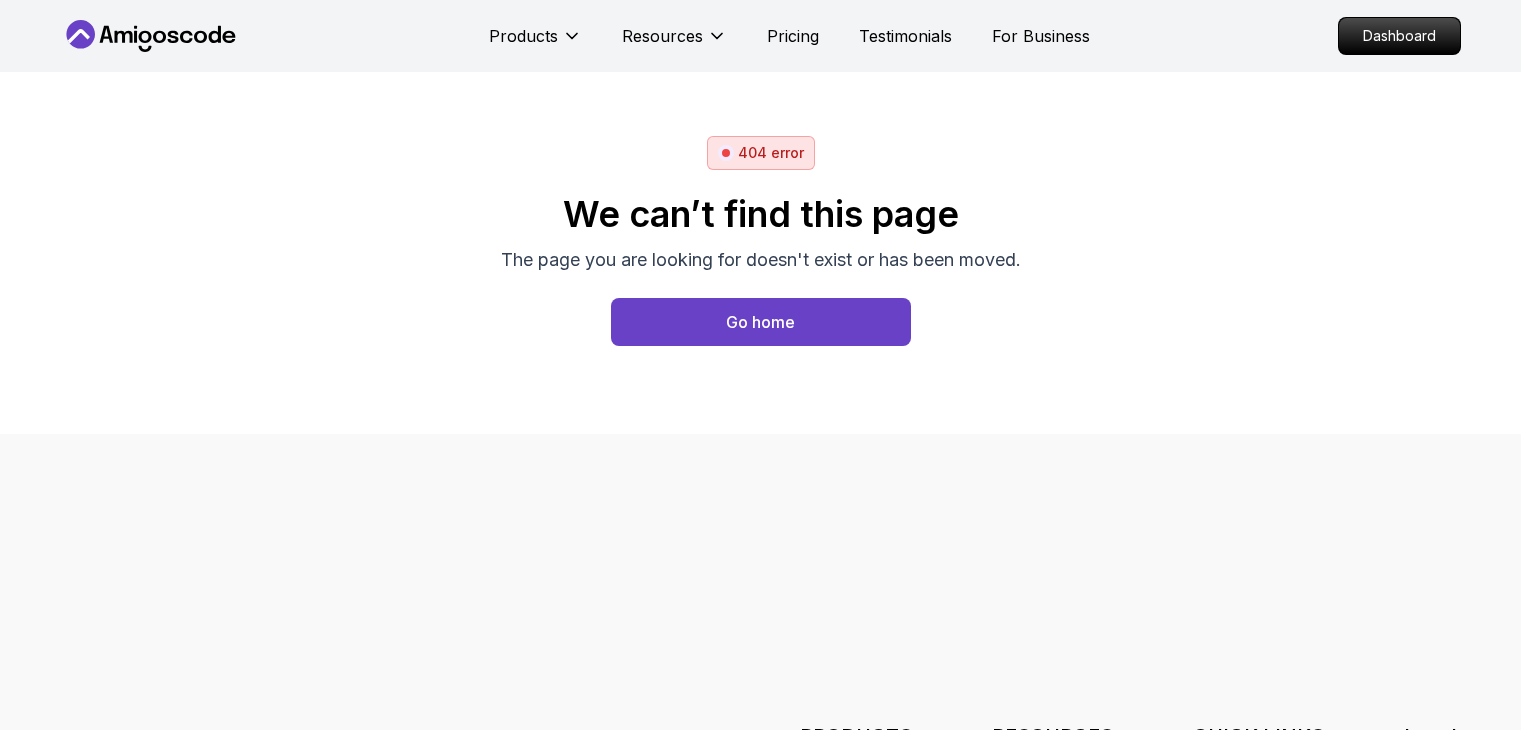 scroll, scrollTop: 0, scrollLeft: 0, axis: both 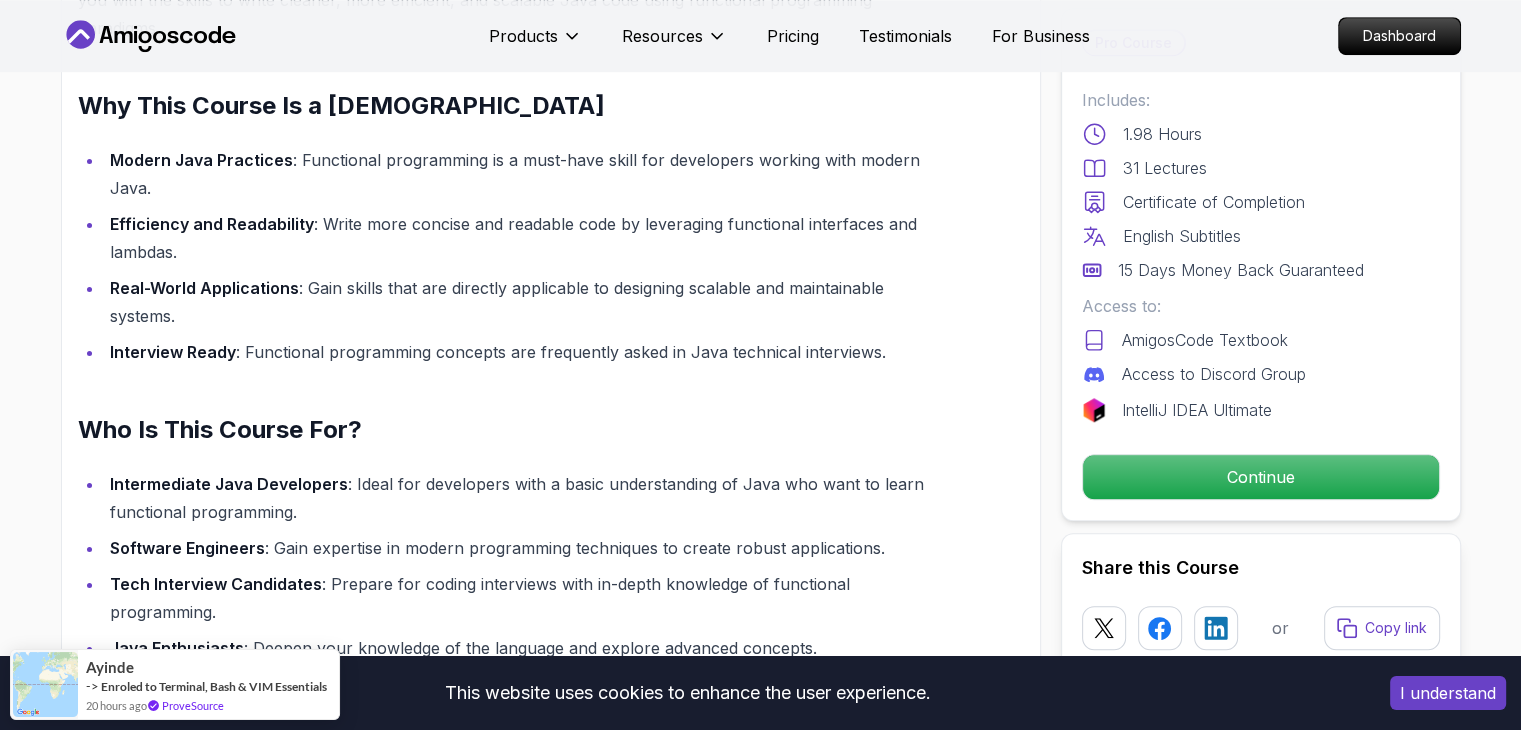 drag, startPoint x: 1051, startPoint y: 191, endPoint x: 908, endPoint y: 195, distance: 143.05594 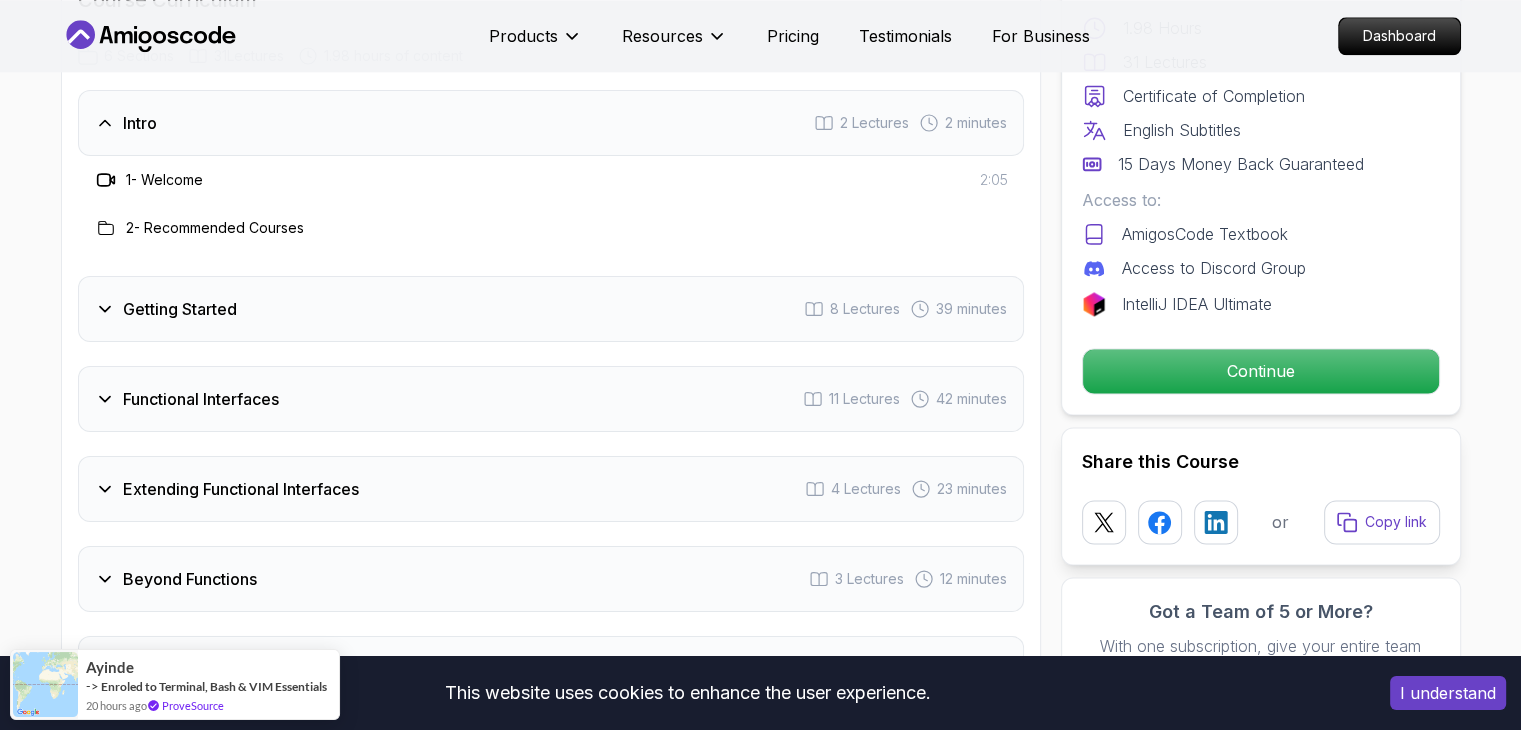 scroll, scrollTop: 2800, scrollLeft: 0, axis: vertical 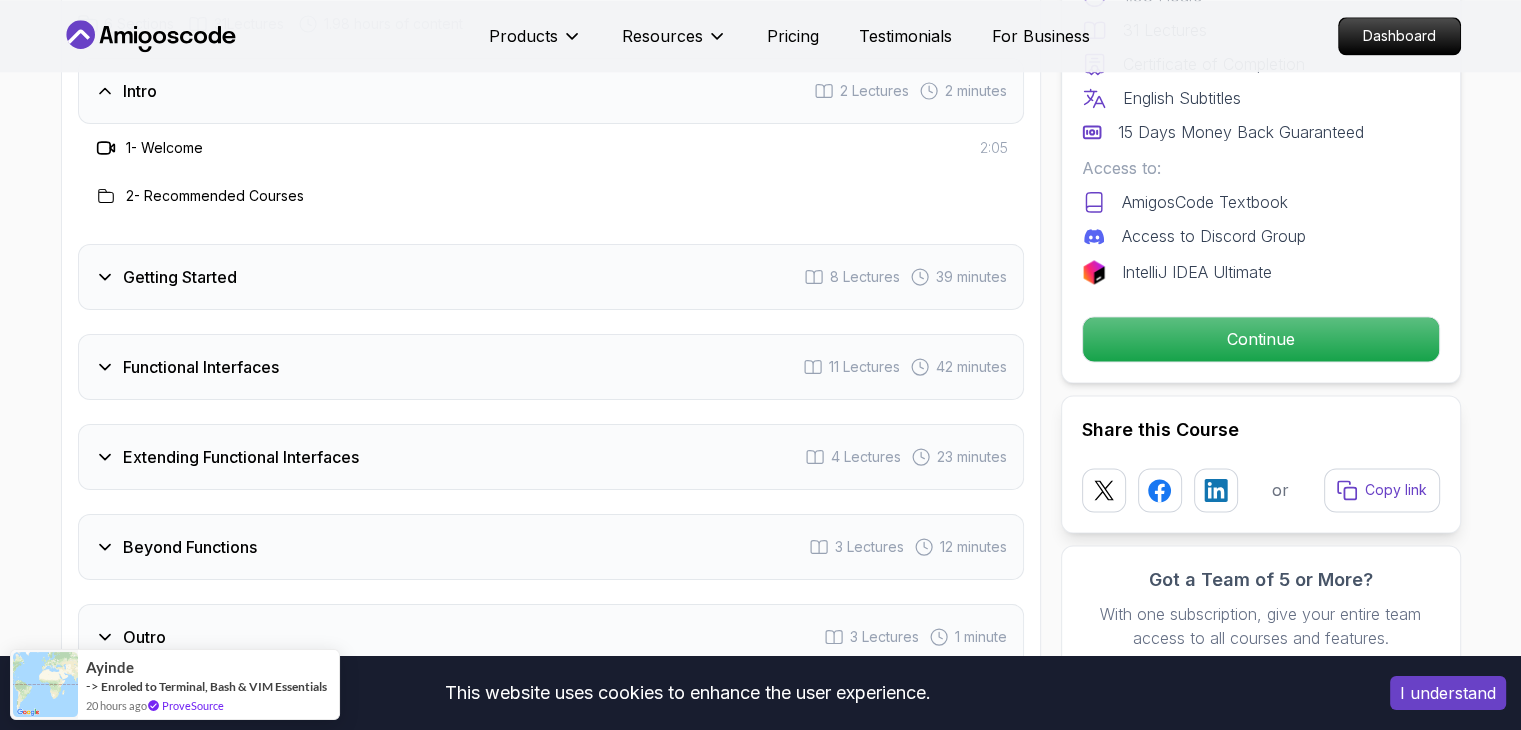 click 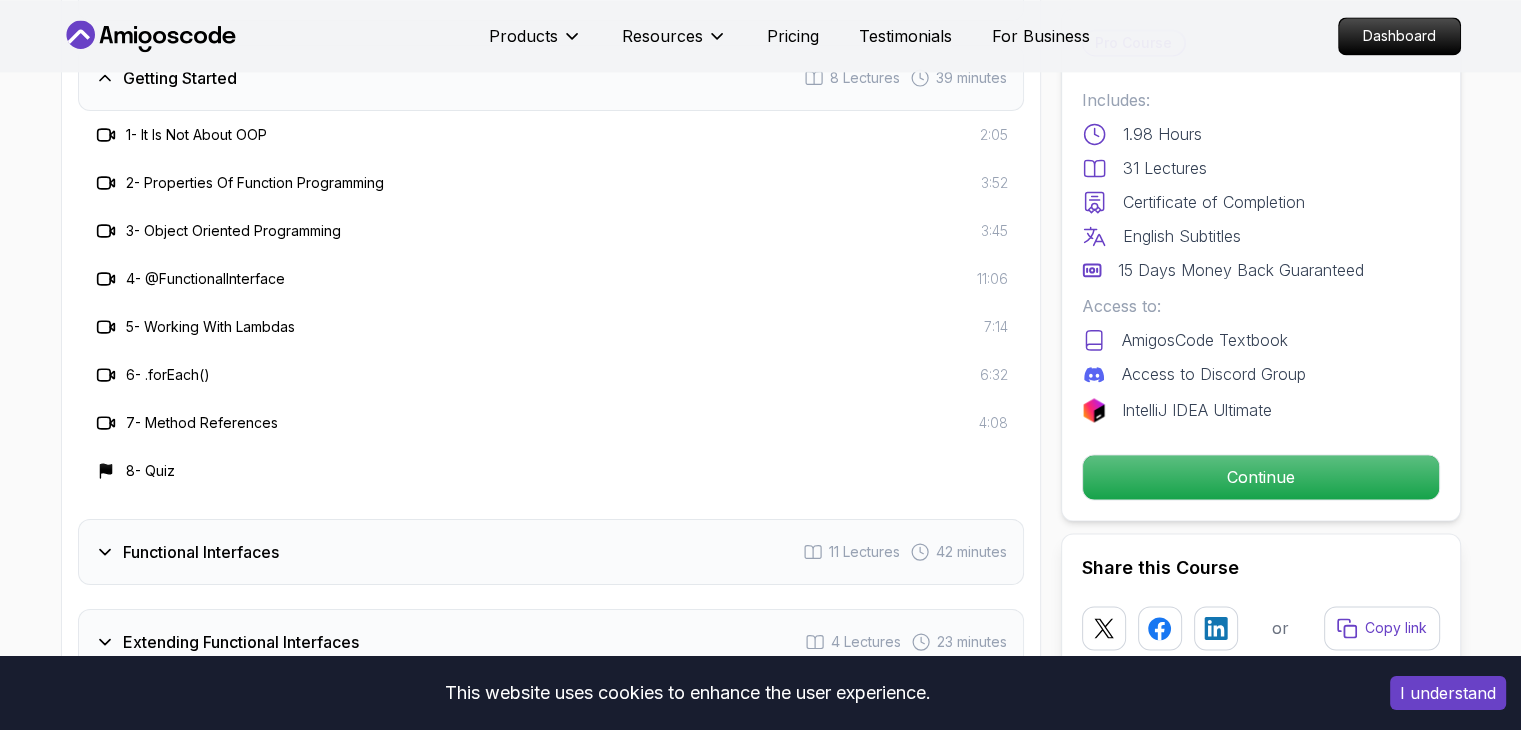 scroll, scrollTop: 2900, scrollLeft: 0, axis: vertical 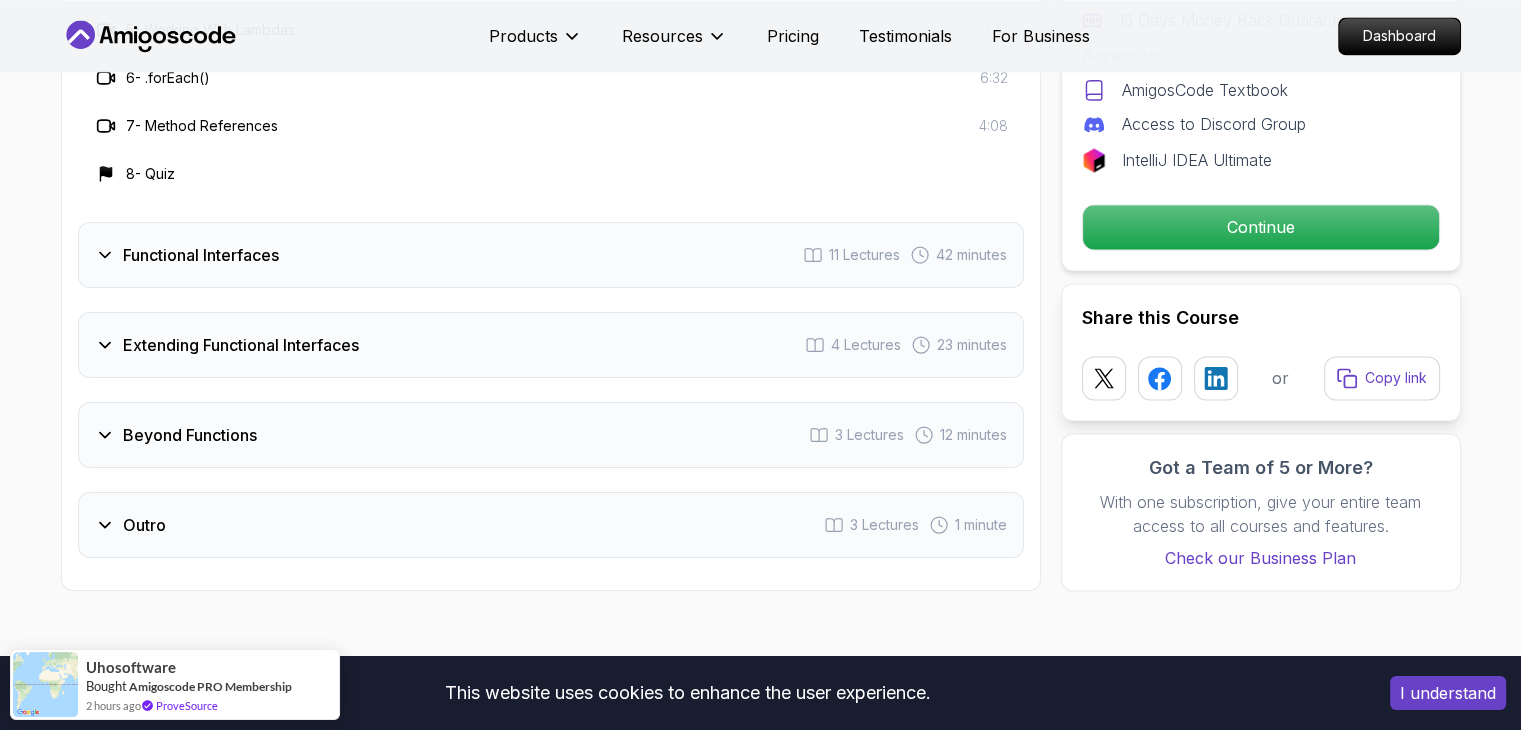 click on "Functional Interfaces" at bounding box center [201, 255] 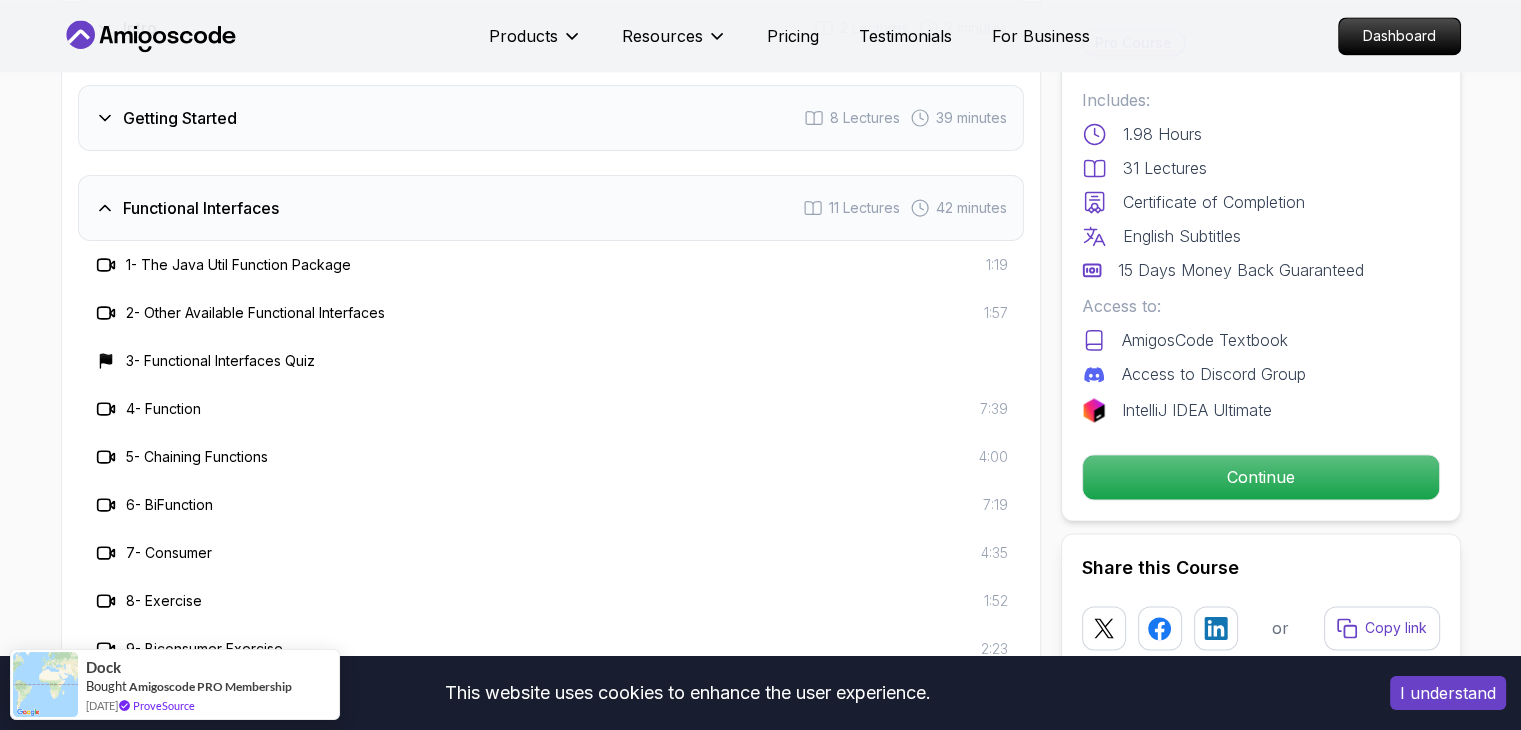 scroll, scrollTop: 2800, scrollLeft: 0, axis: vertical 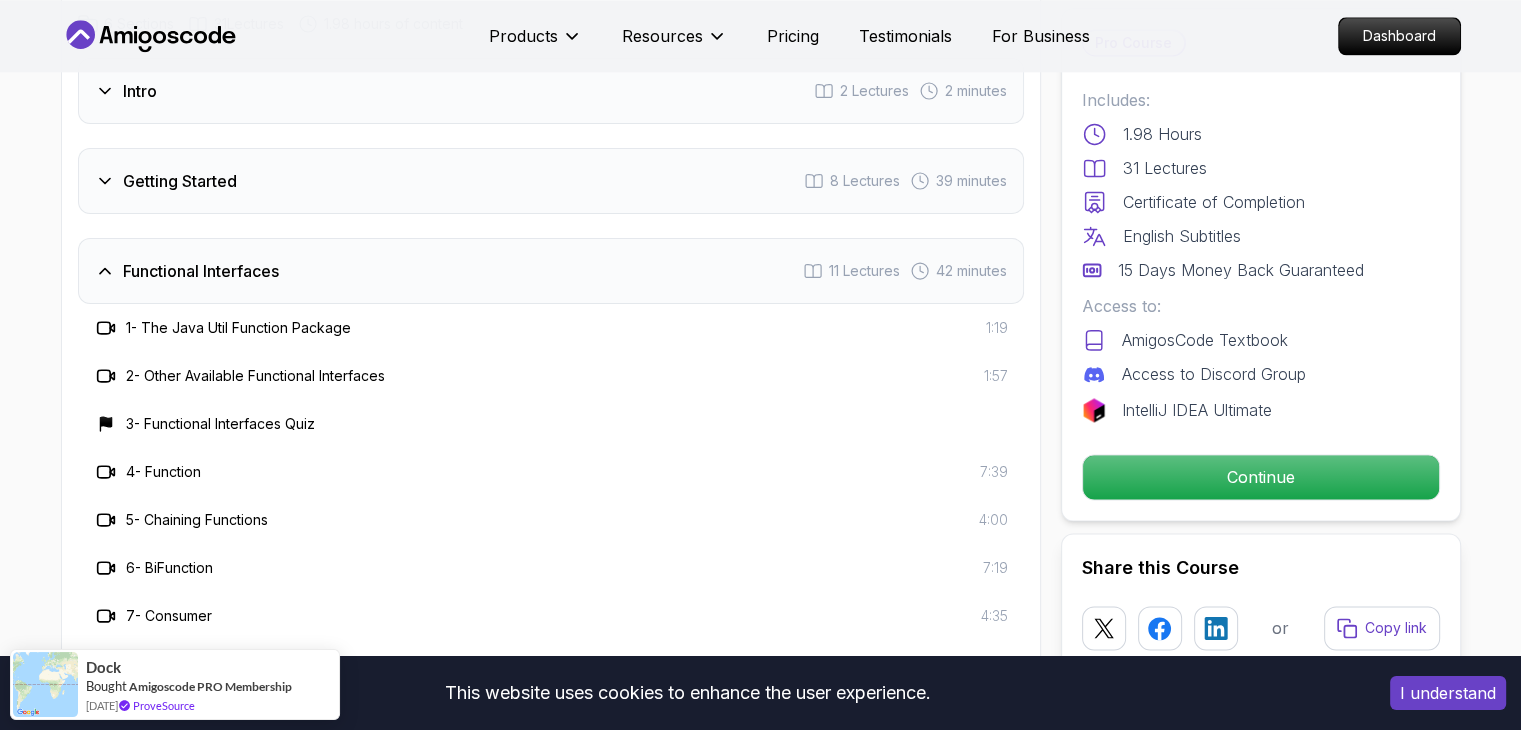 click on "Getting Started 8   Lectures     39 minutes" at bounding box center [551, 181] 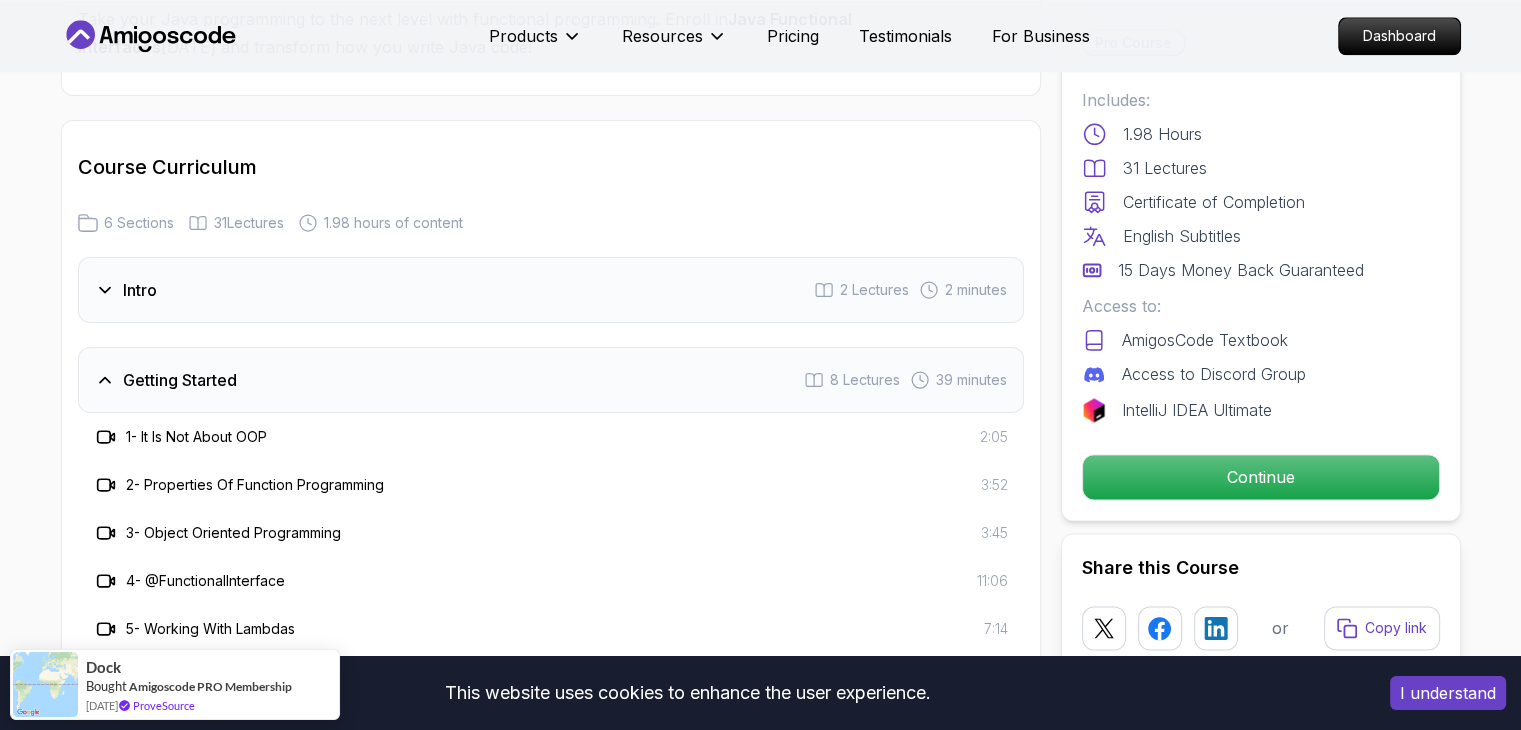 scroll, scrollTop: 2600, scrollLeft: 0, axis: vertical 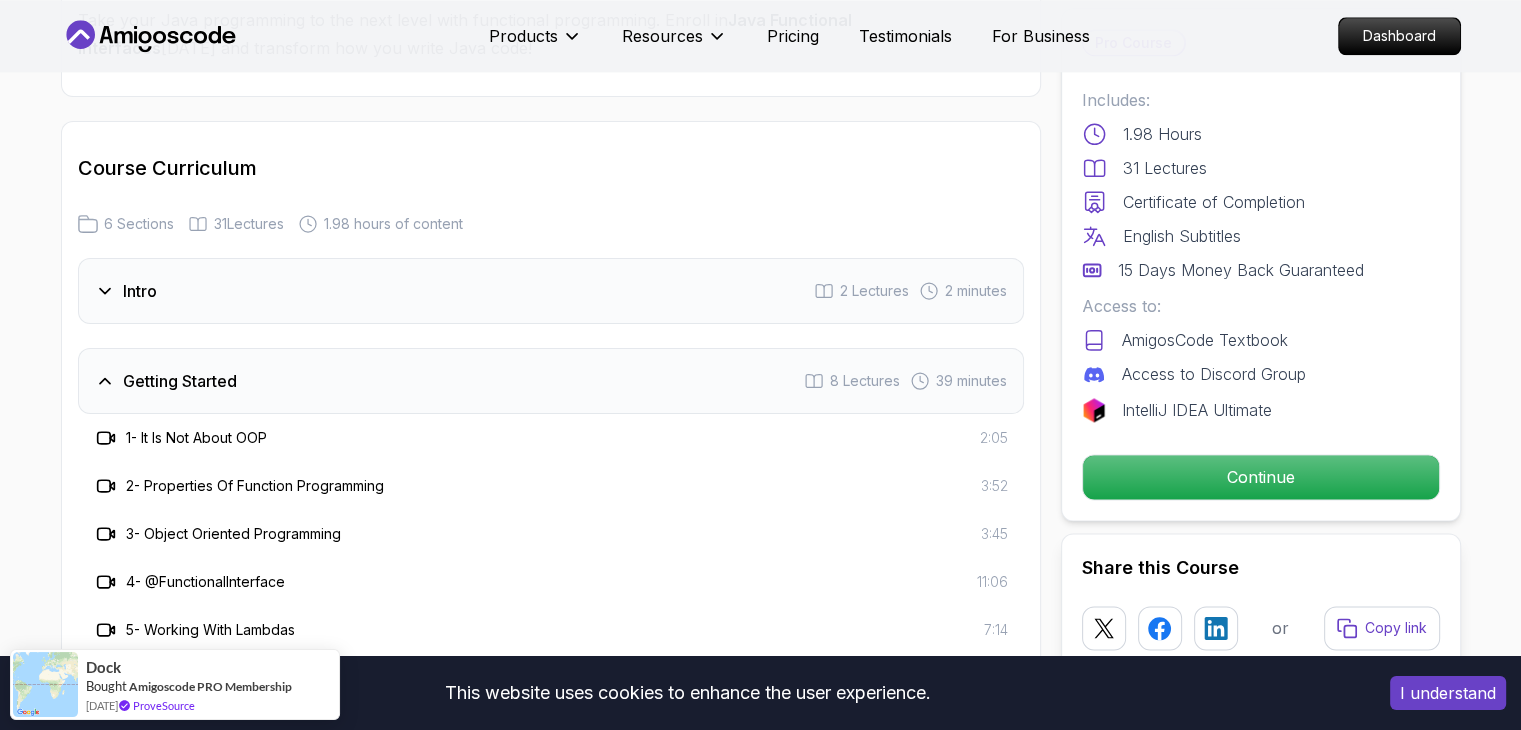 click on "Intro 2   Lectures     2 minutes" at bounding box center (551, 291) 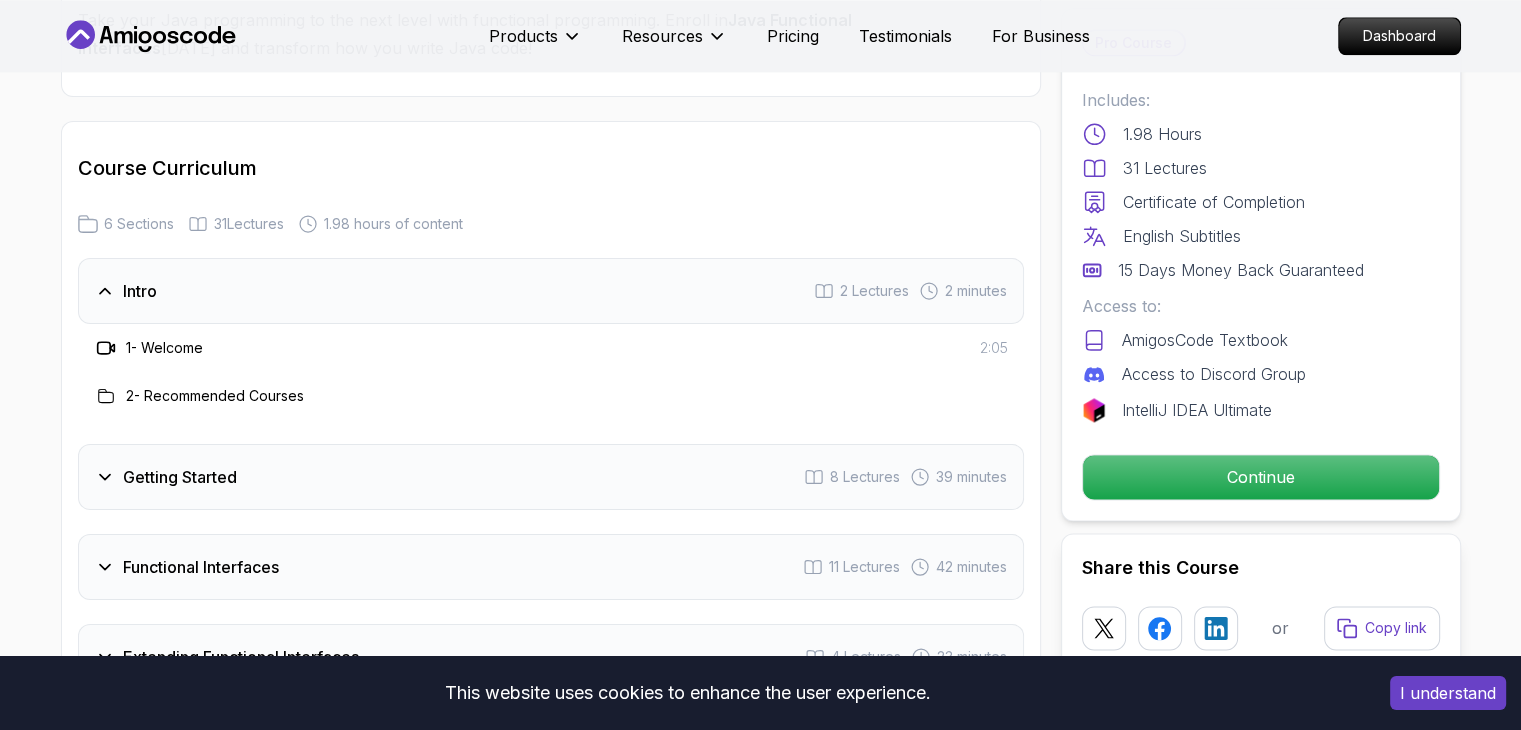 click 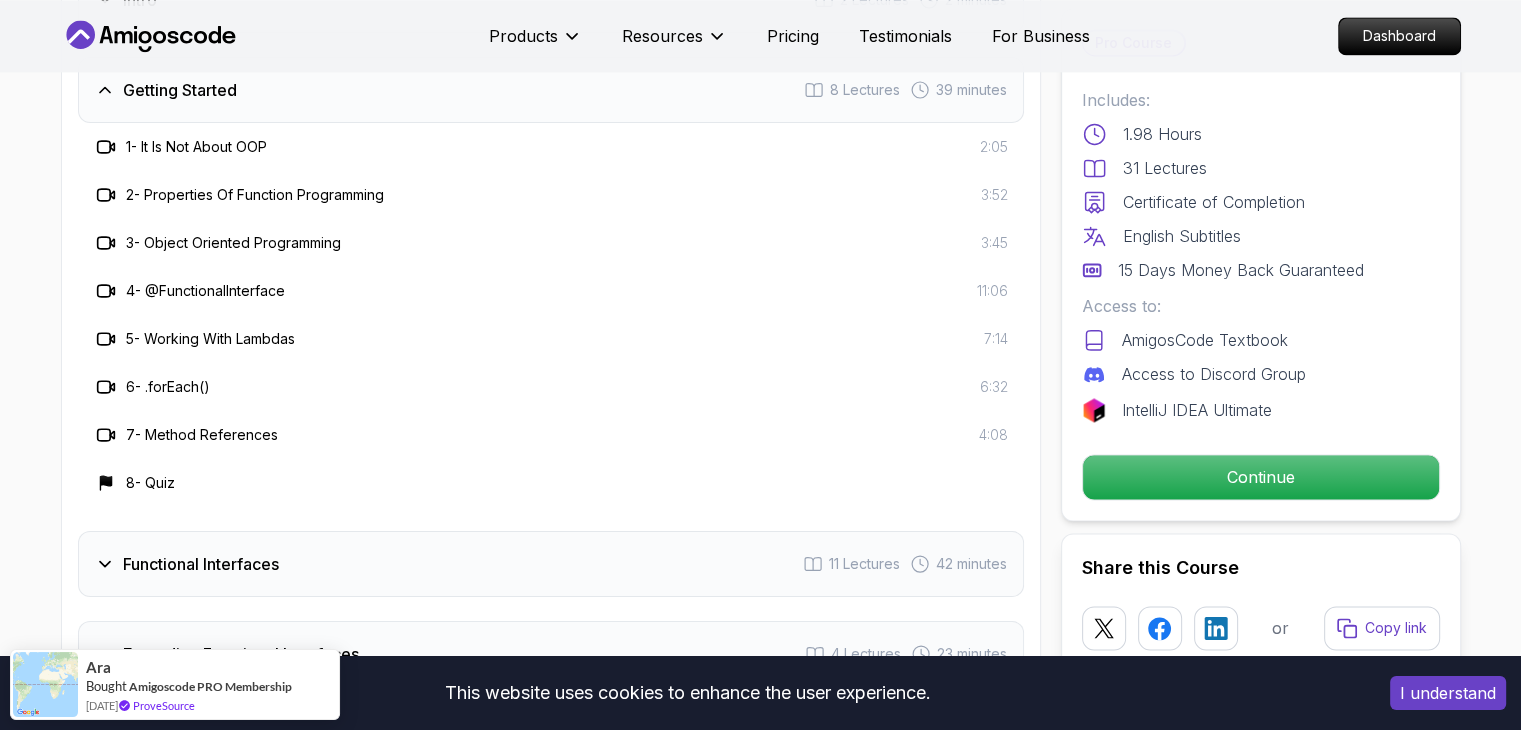 scroll, scrollTop: 2900, scrollLeft: 0, axis: vertical 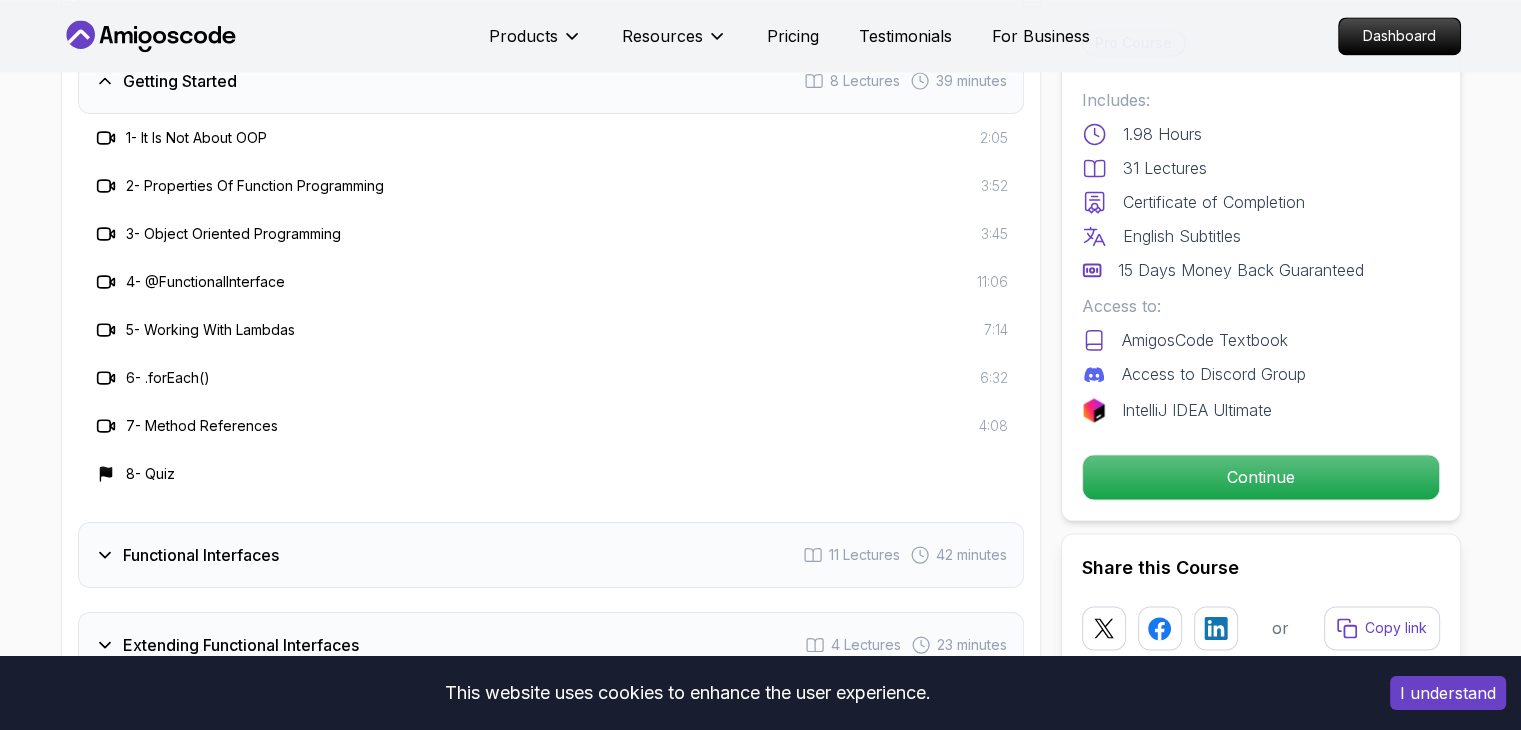 click on "Functional Interfaces" at bounding box center [201, 555] 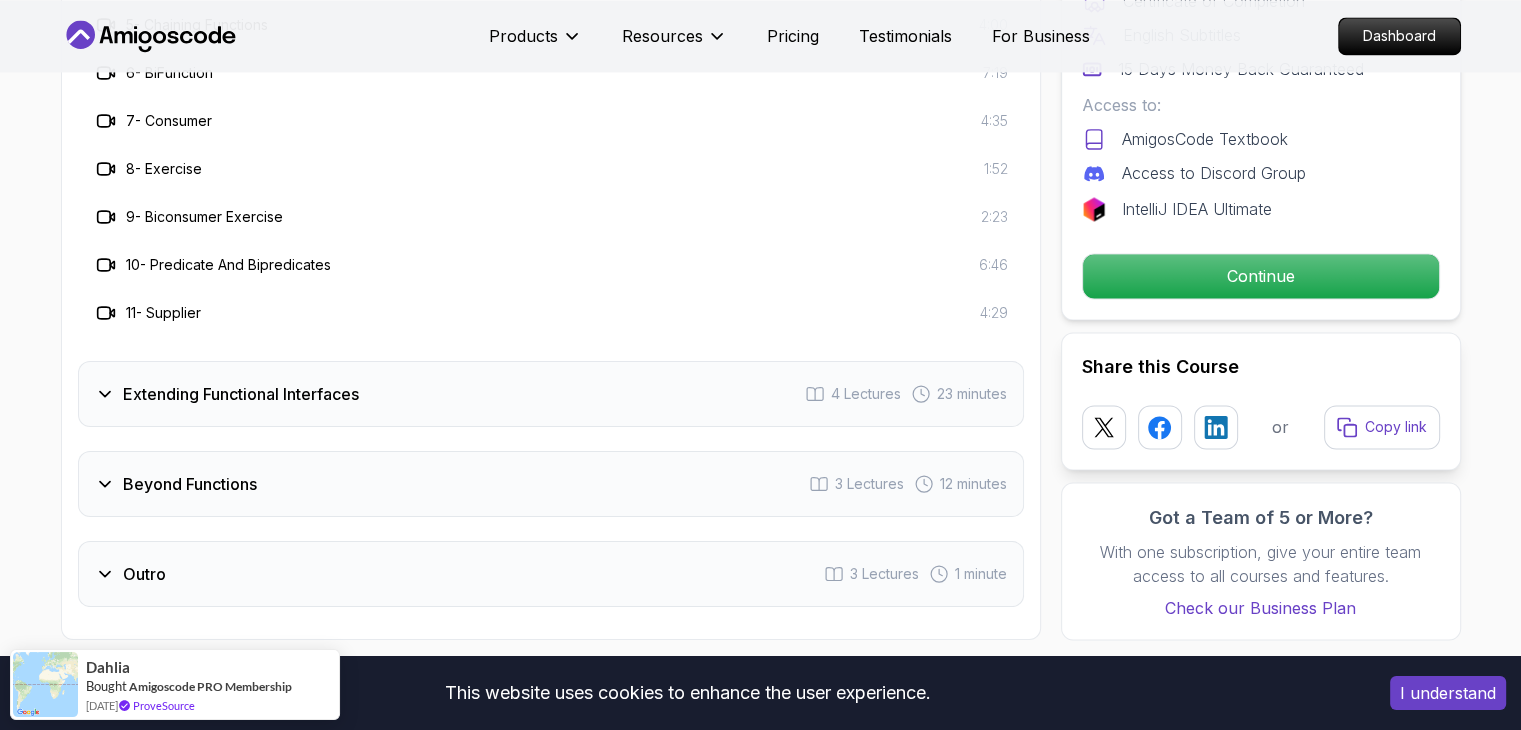 scroll, scrollTop: 3300, scrollLeft: 0, axis: vertical 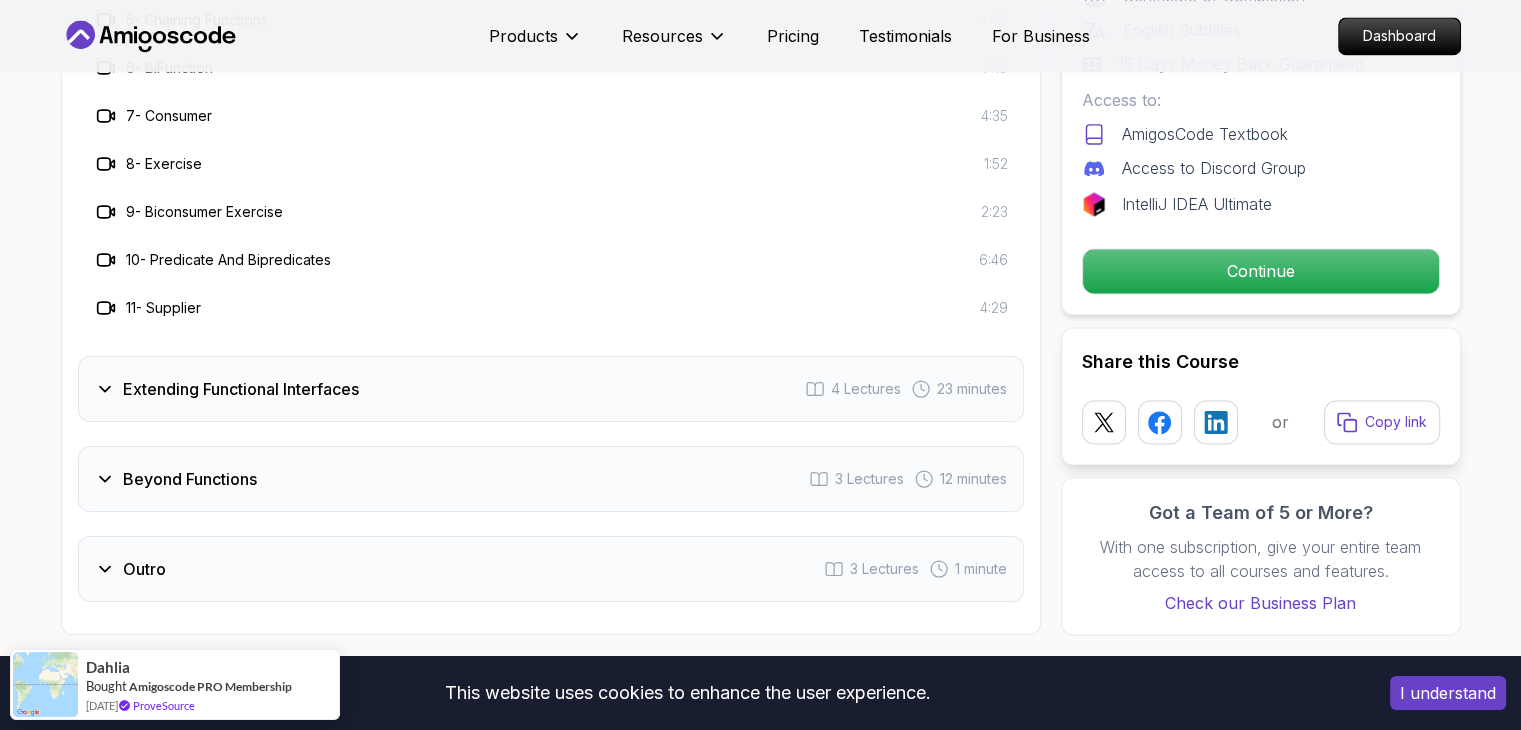 drag, startPoint x: 222, startPoint y: 385, endPoint x: 203, endPoint y: 382, distance: 19.235384 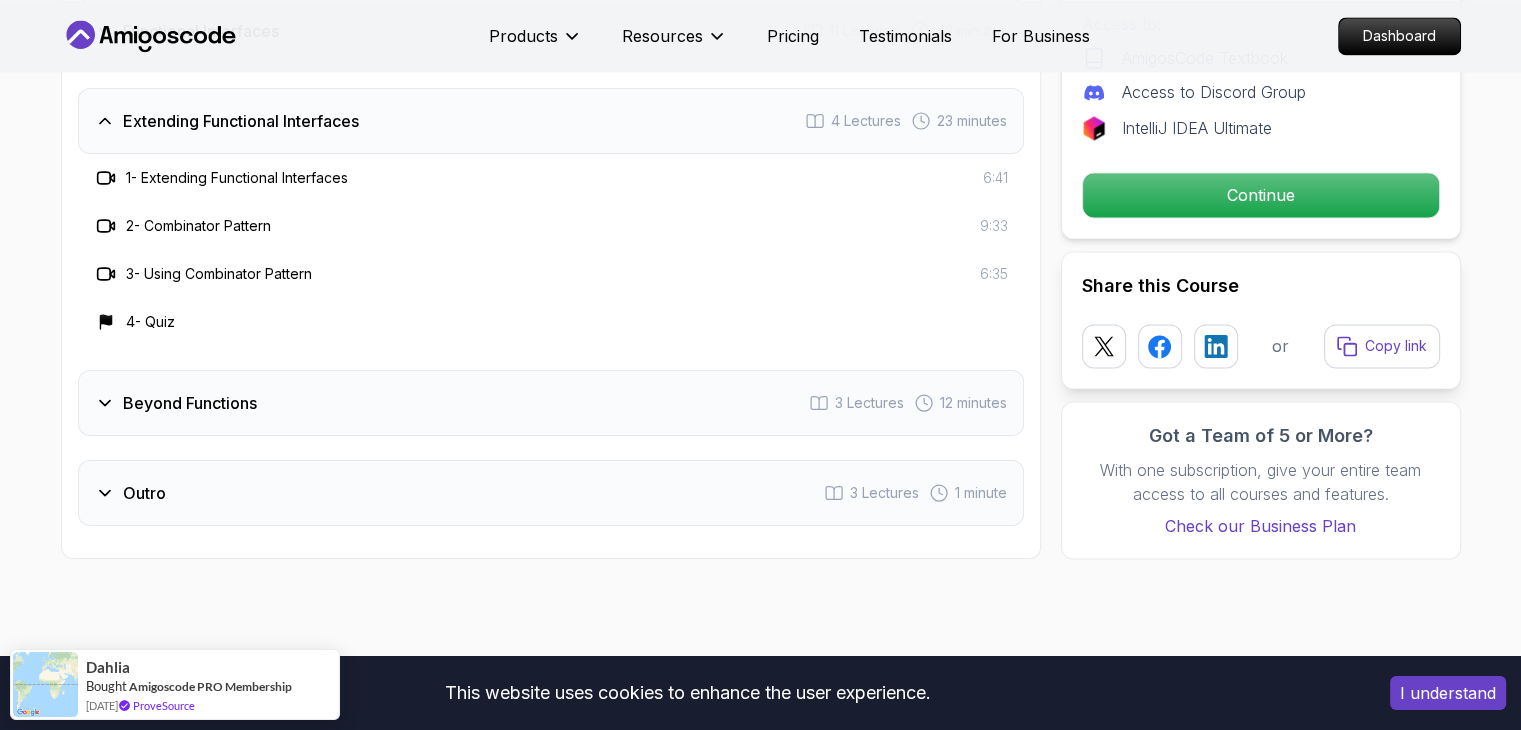 scroll, scrollTop: 3100, scrollLeft: 0, axis: vertical 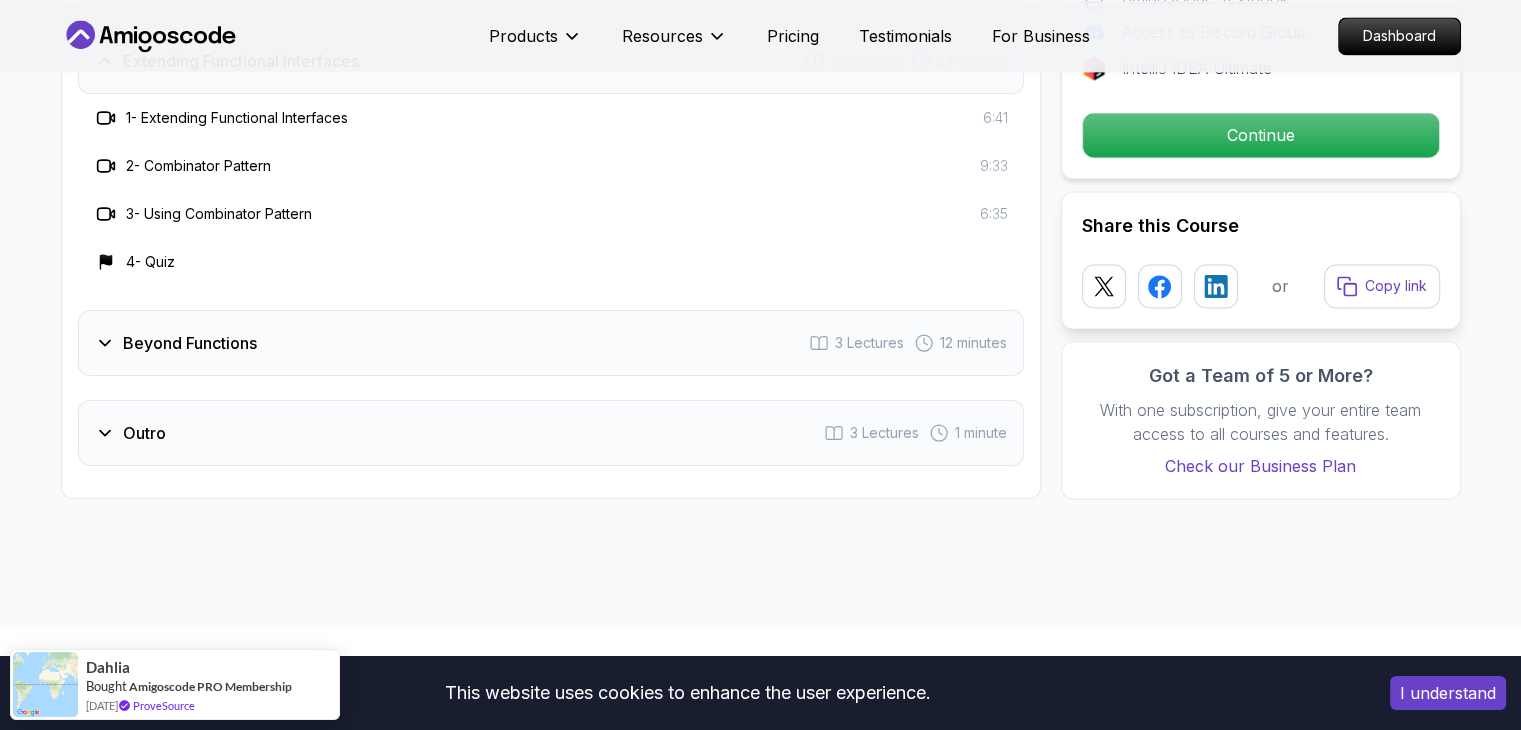 click on "Beyond Functions" at bounding box center [190, 343] 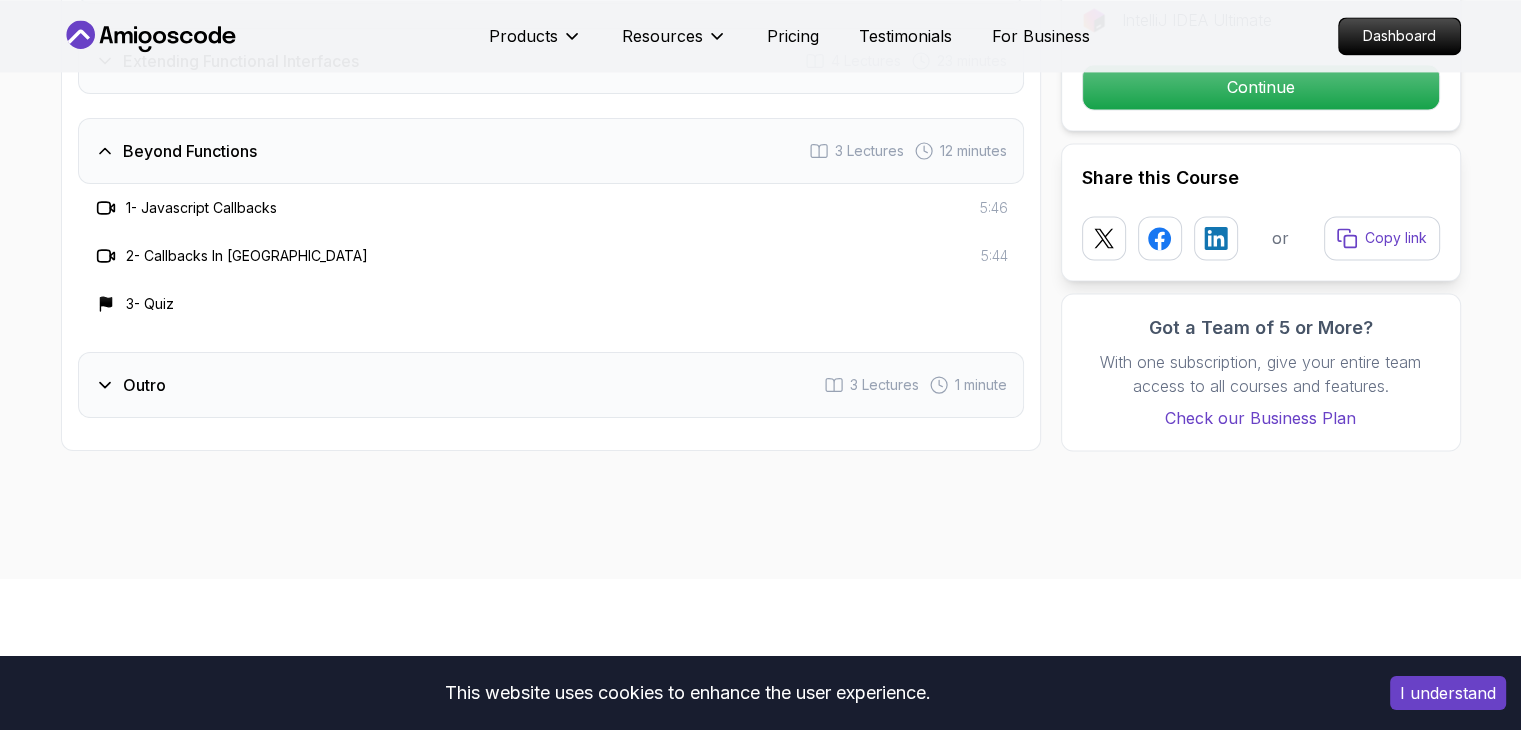 click on "Outro" at bounding box center (130, 385) 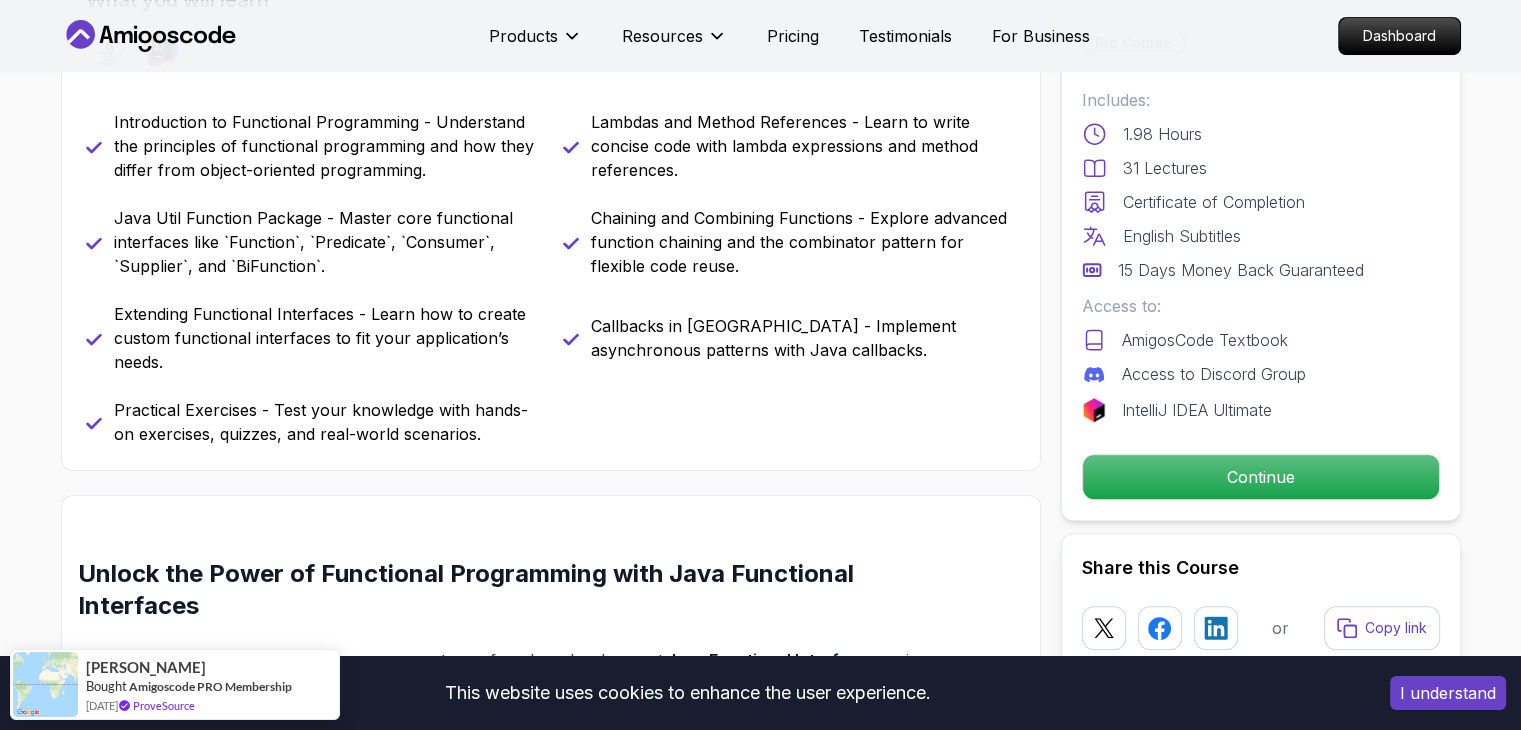 scroll, scrollTop: 900, scrollLeft: 0, axis: vertical 